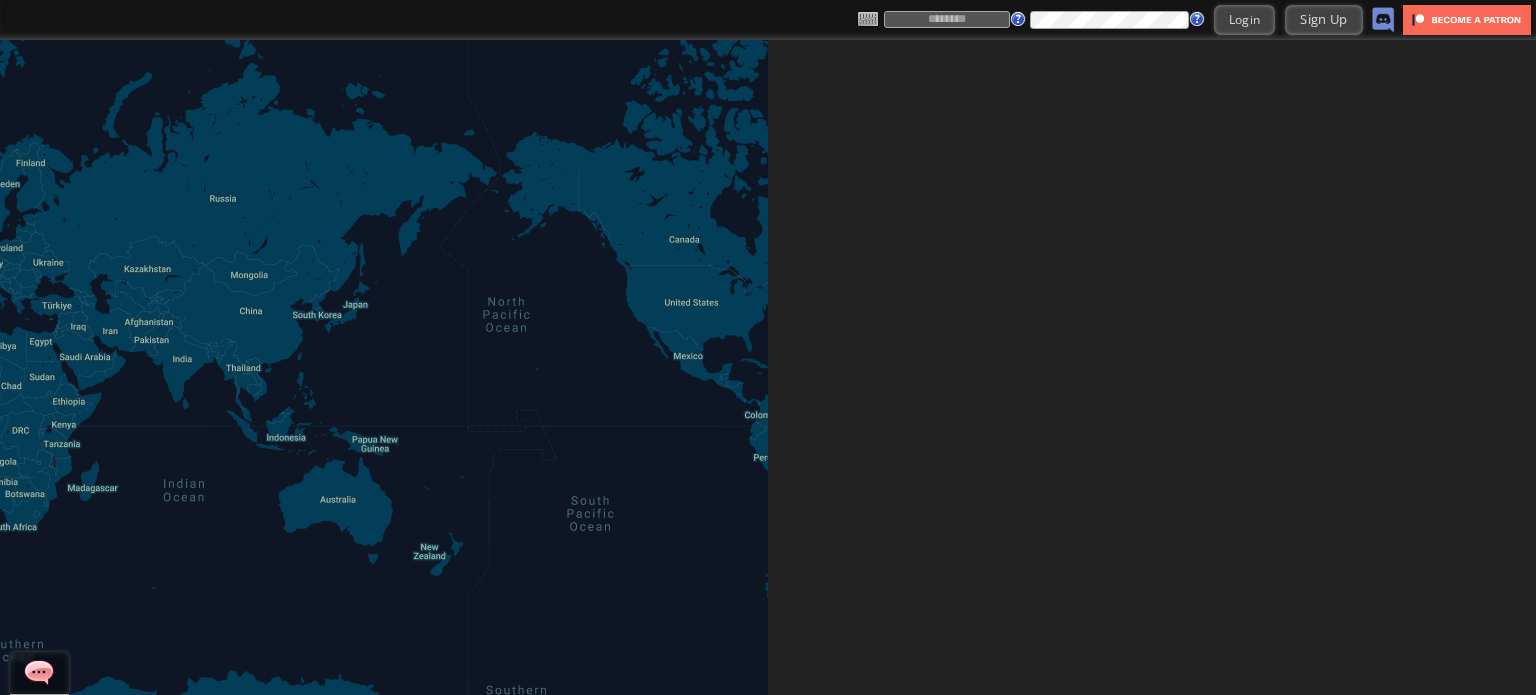scroll, scrollTop: 0, scrollLeft: 0, axis: both 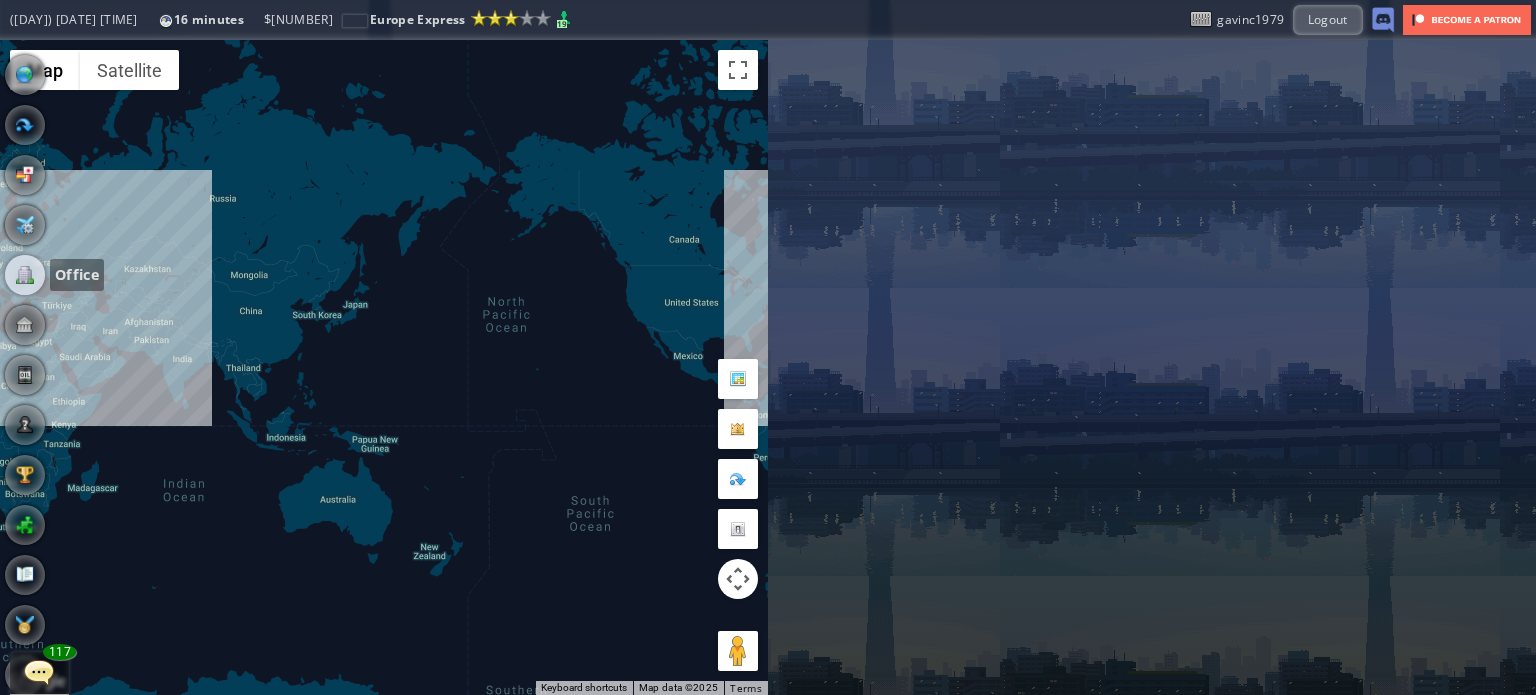 click at bounding box center [25, 275] 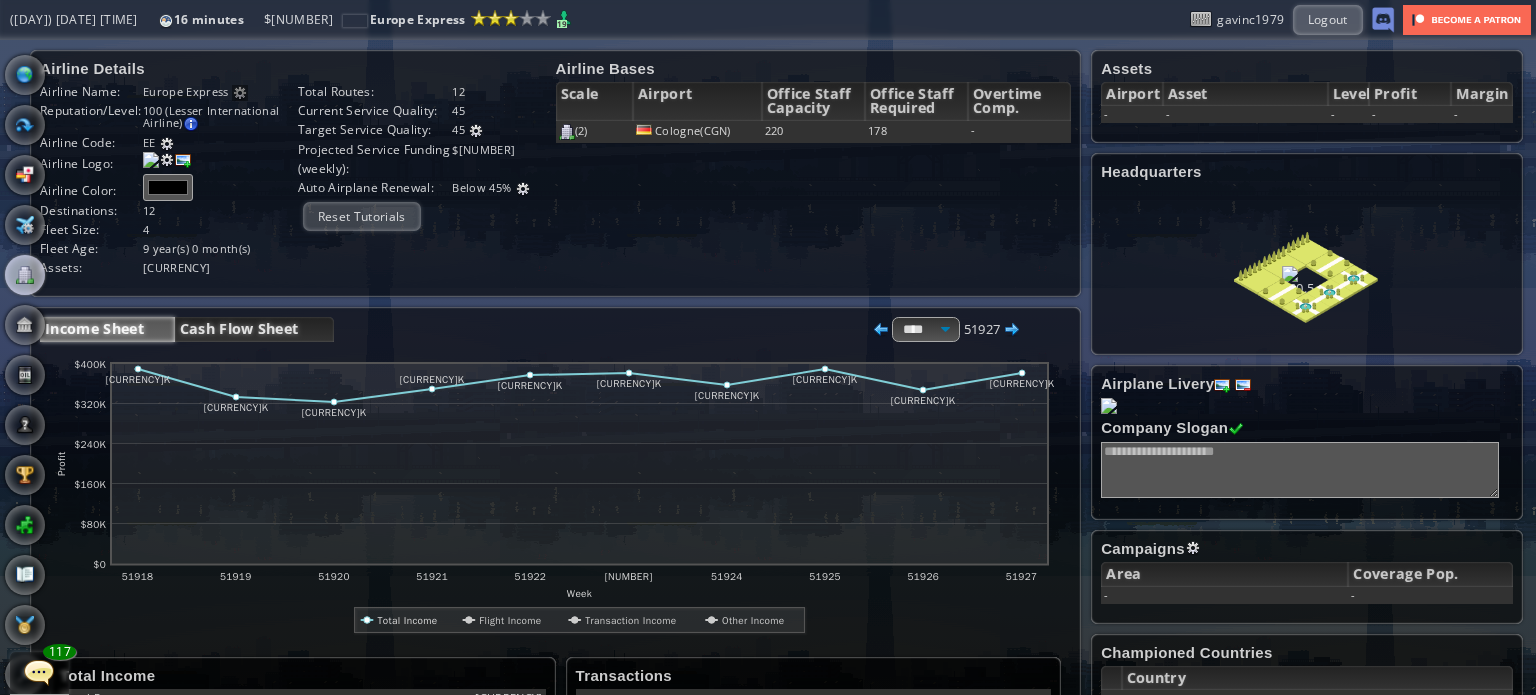 click on "Cash Flow Sheet" at bounding box center [254, 329] 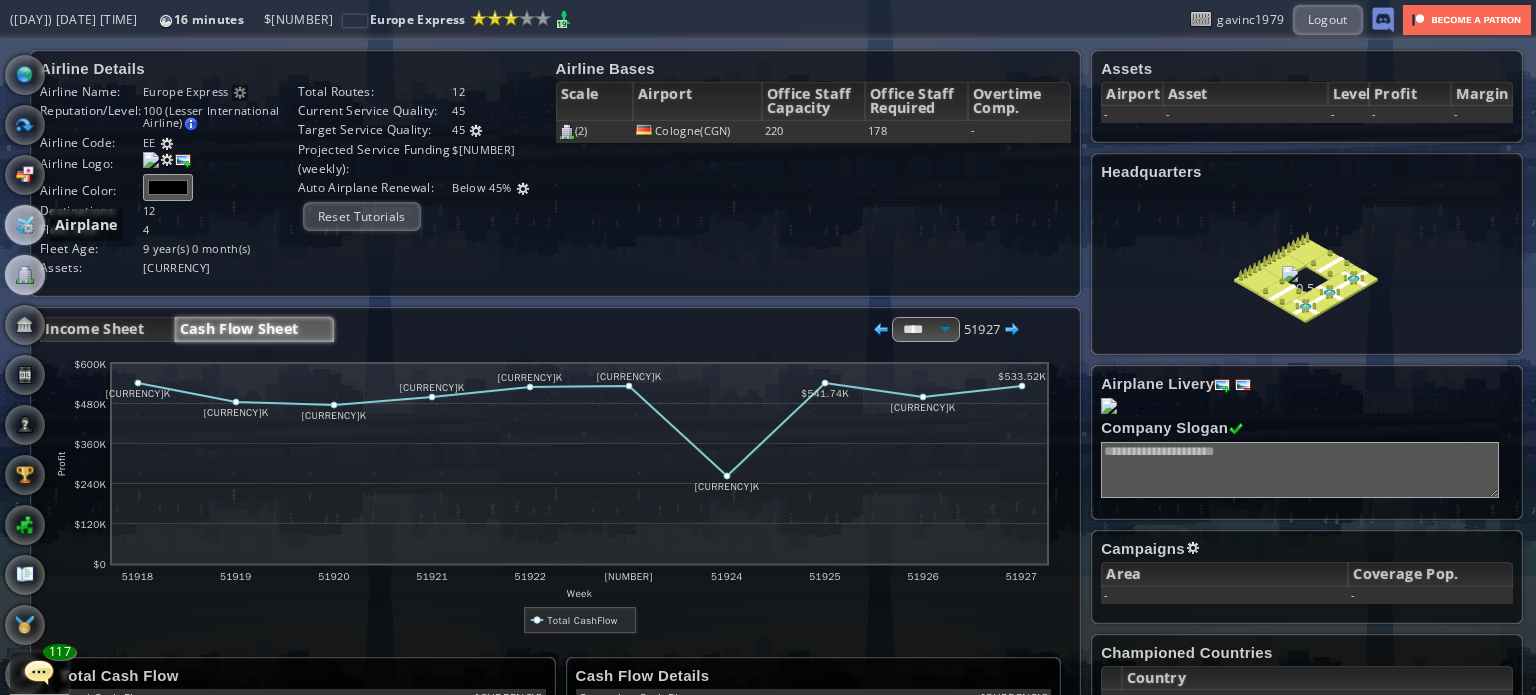 click at bounding box center [25, 225] 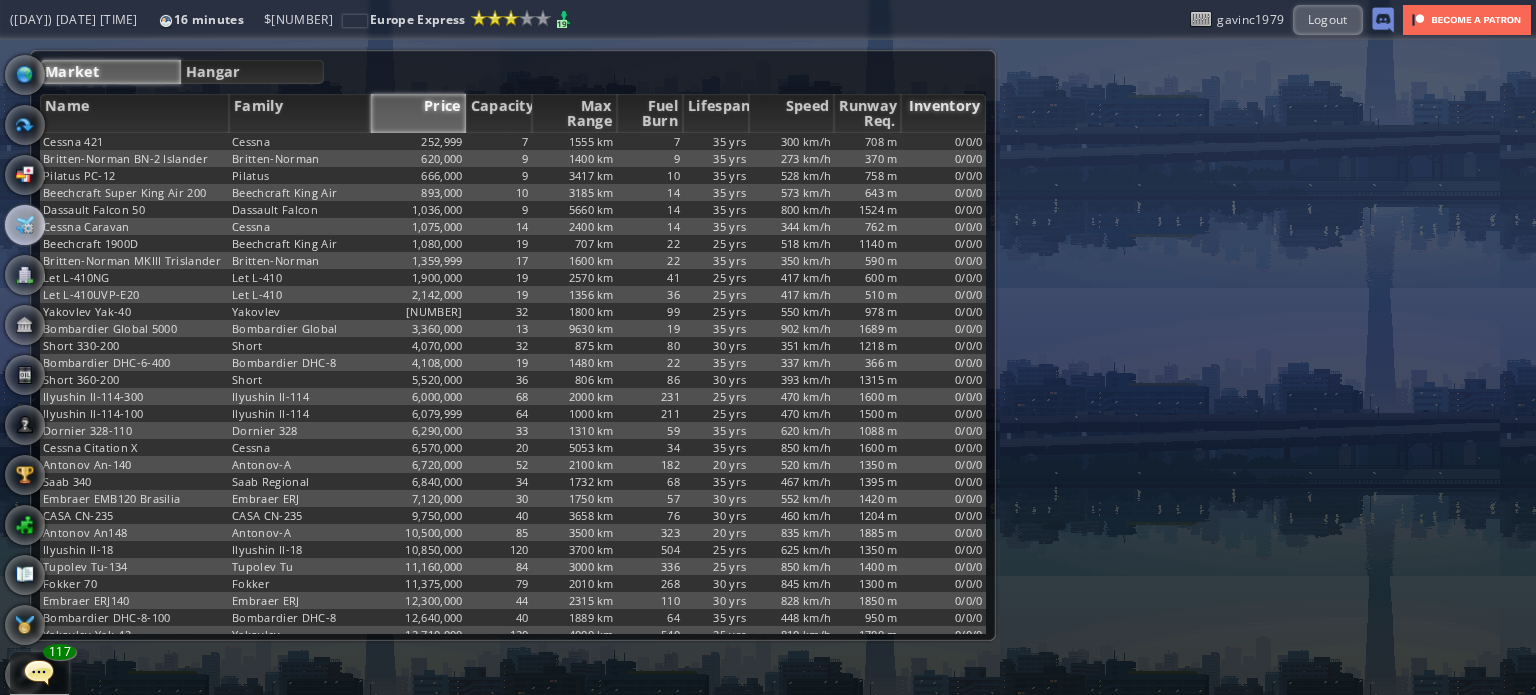 click on "Inventory" at bounding box center (943, 113) 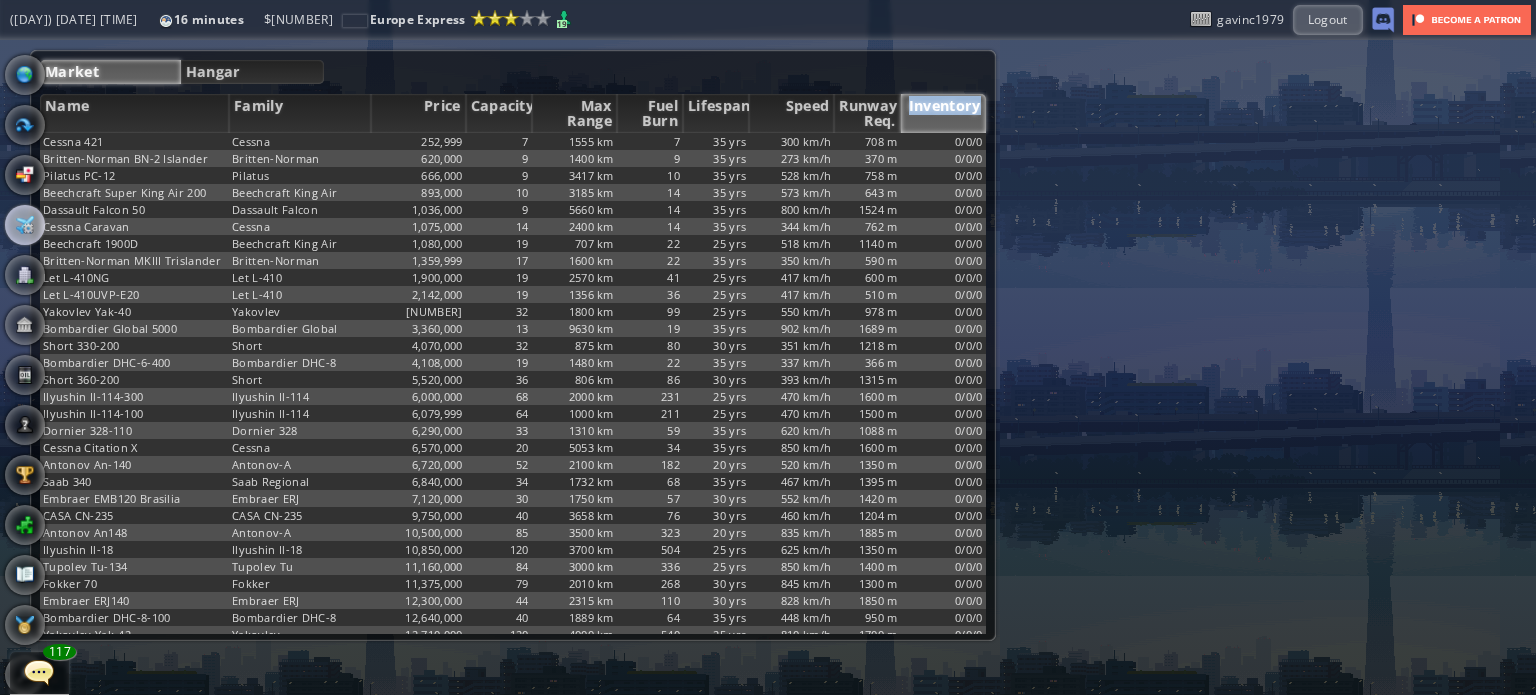 click on "Inventory" at bounding box center [943, 113] 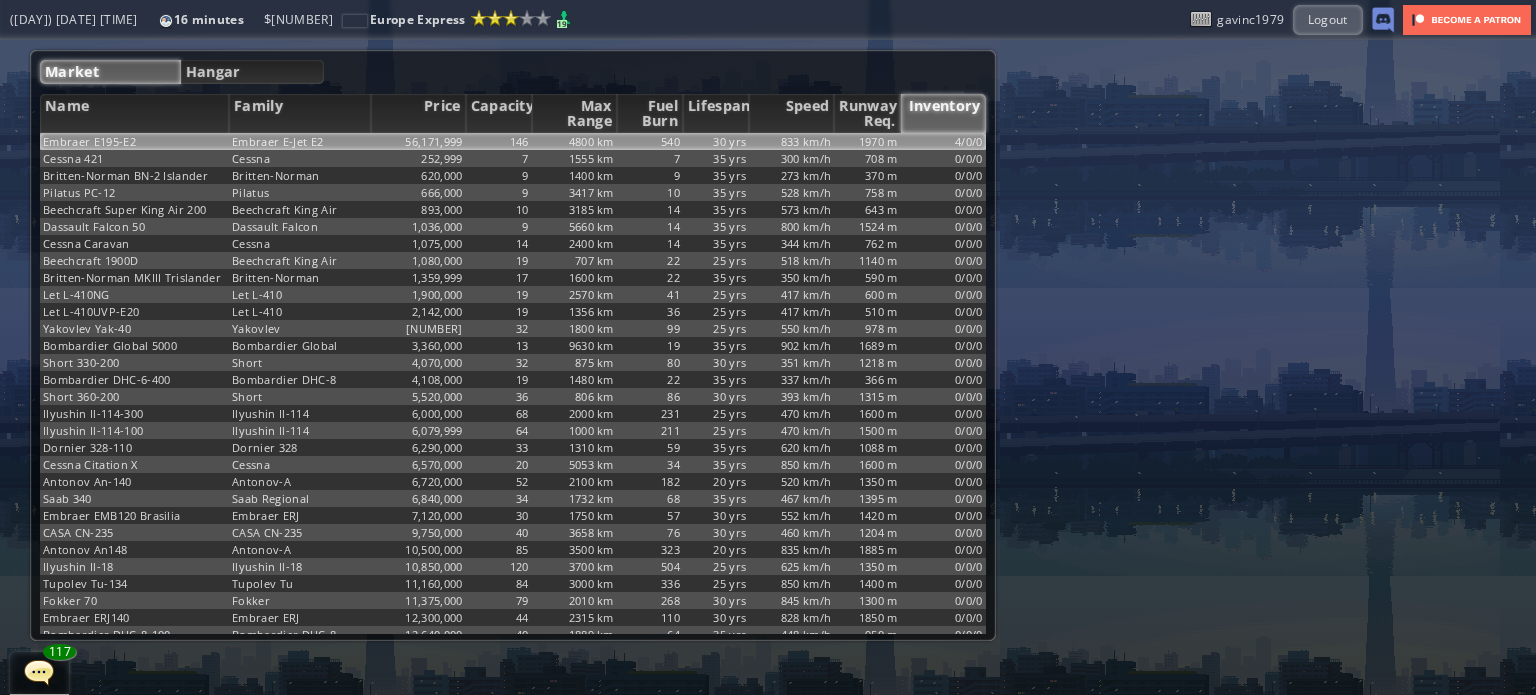 click on "4/0/0" at bounding box center (943, 141) 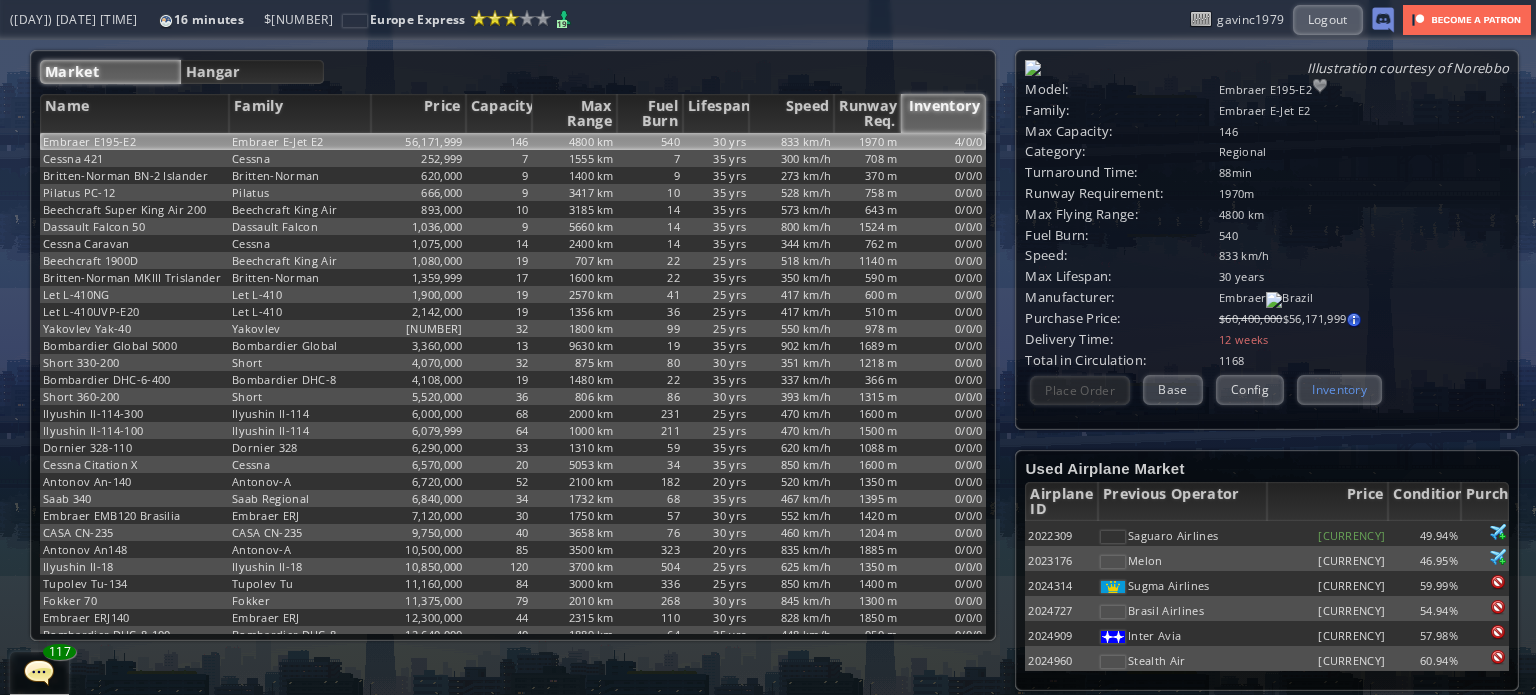click on "Inventory" at bounding box center [1339, 389] 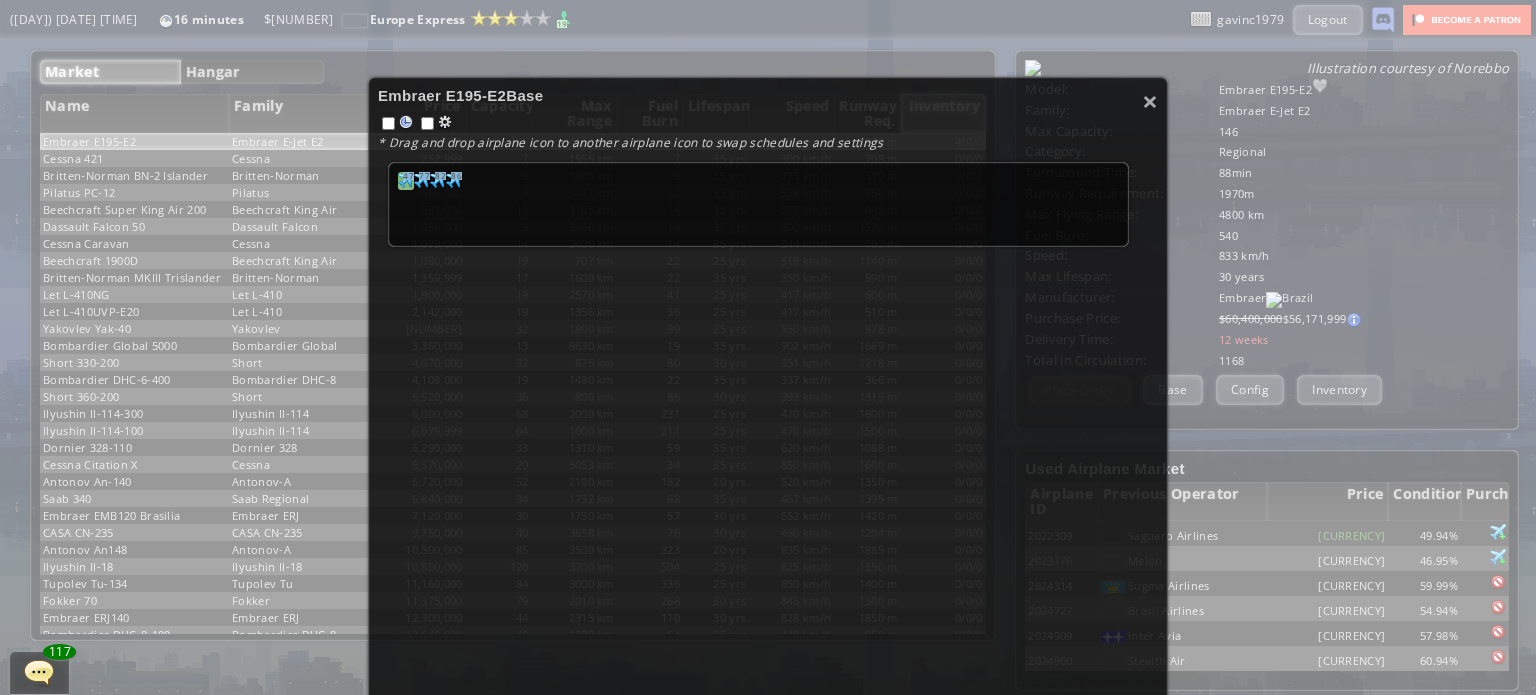 click at bounding box center (406, 180) 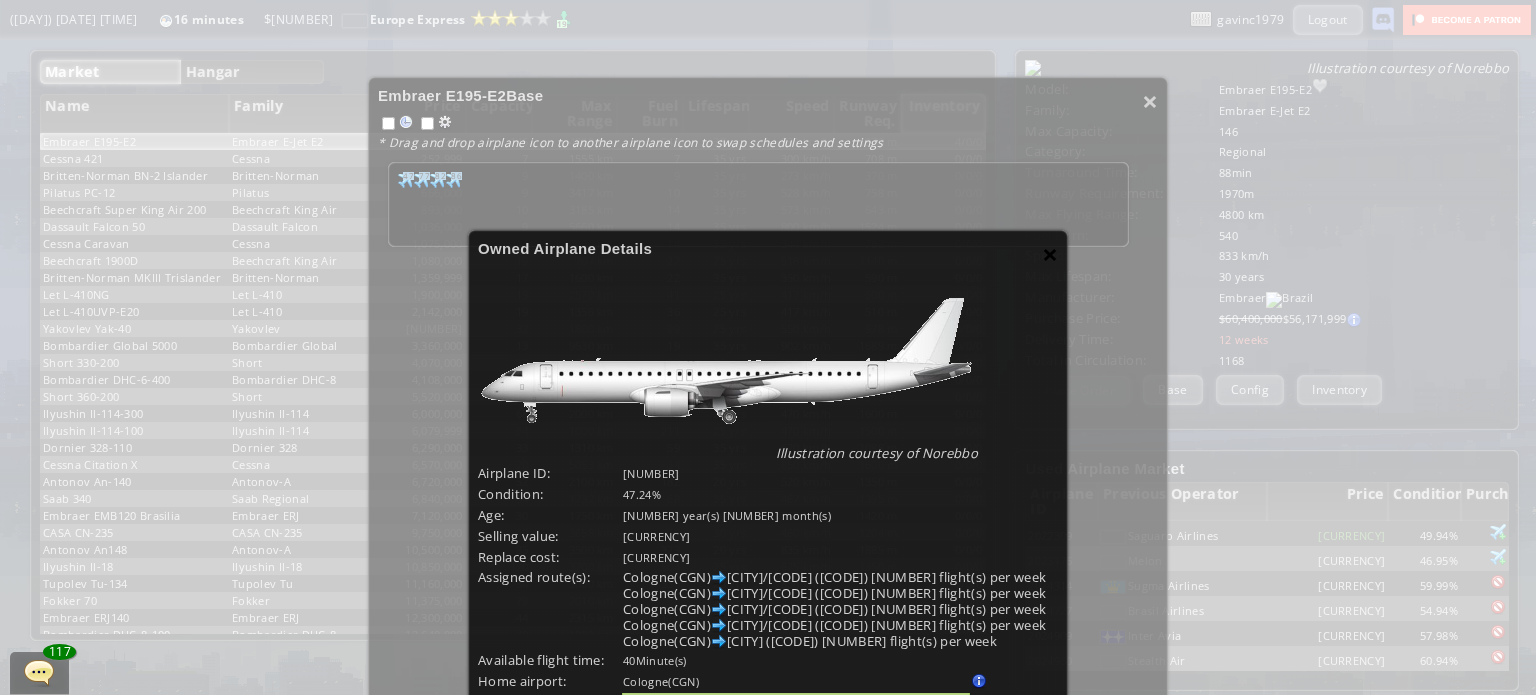 click on "×" at bounding box center [1050, 254] 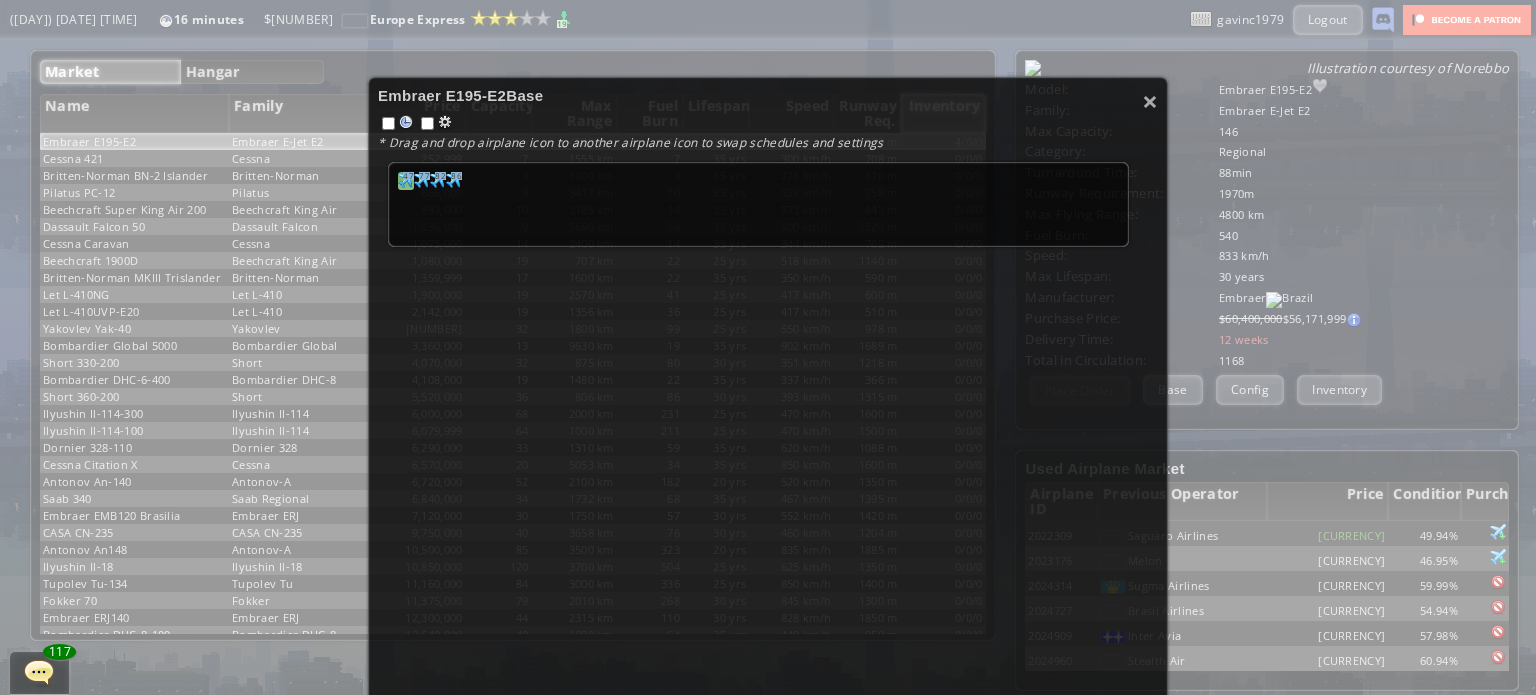 click at bounding box center (406, 180) 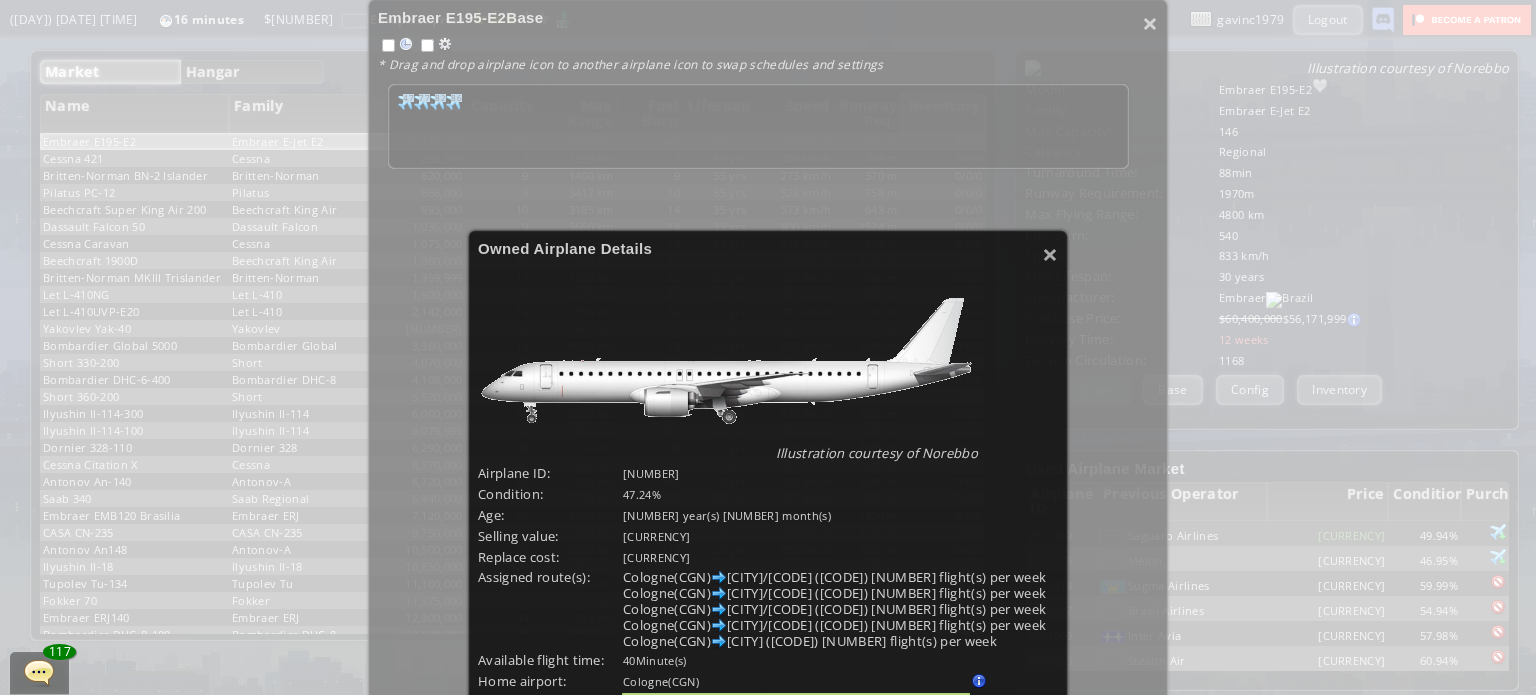 scroll, scrollTop: 80, scrollLeft: 0, axis: vertical 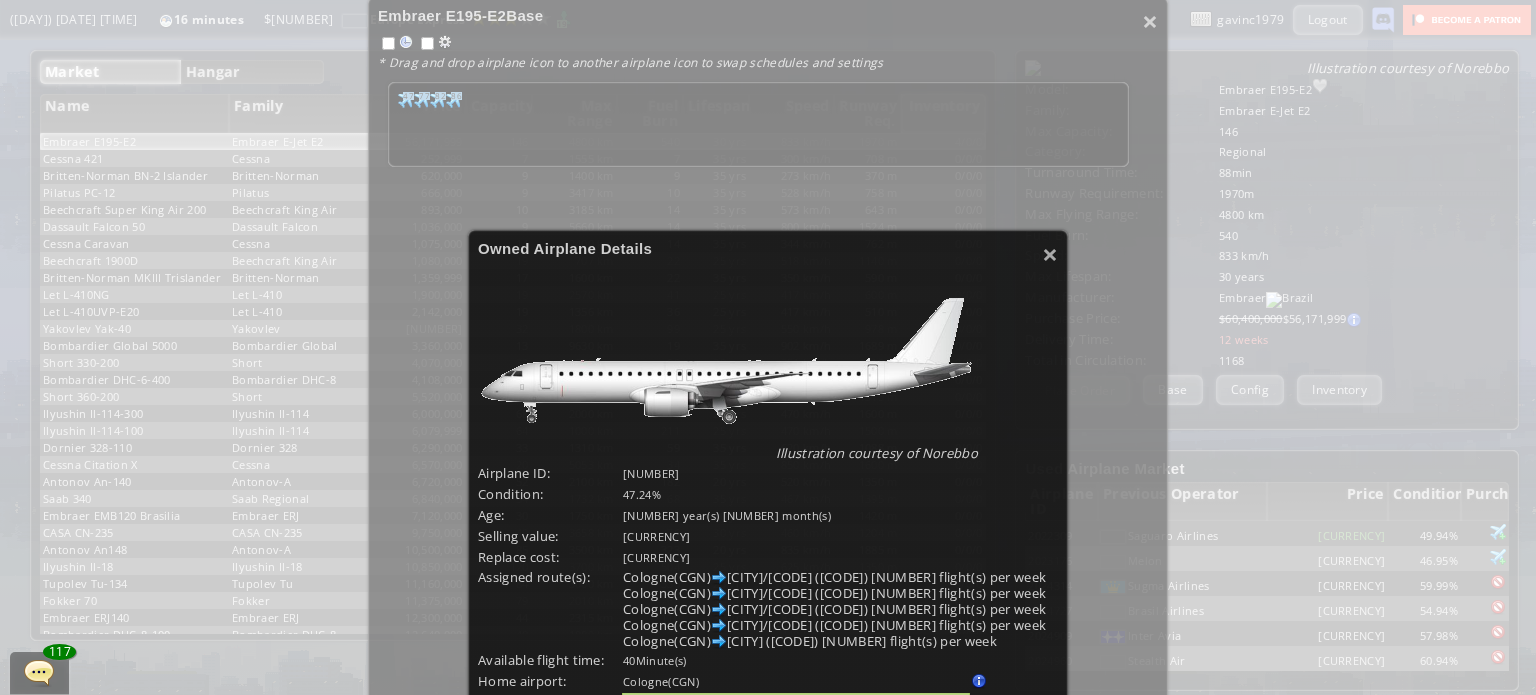 click at bounding box center [728, 361] 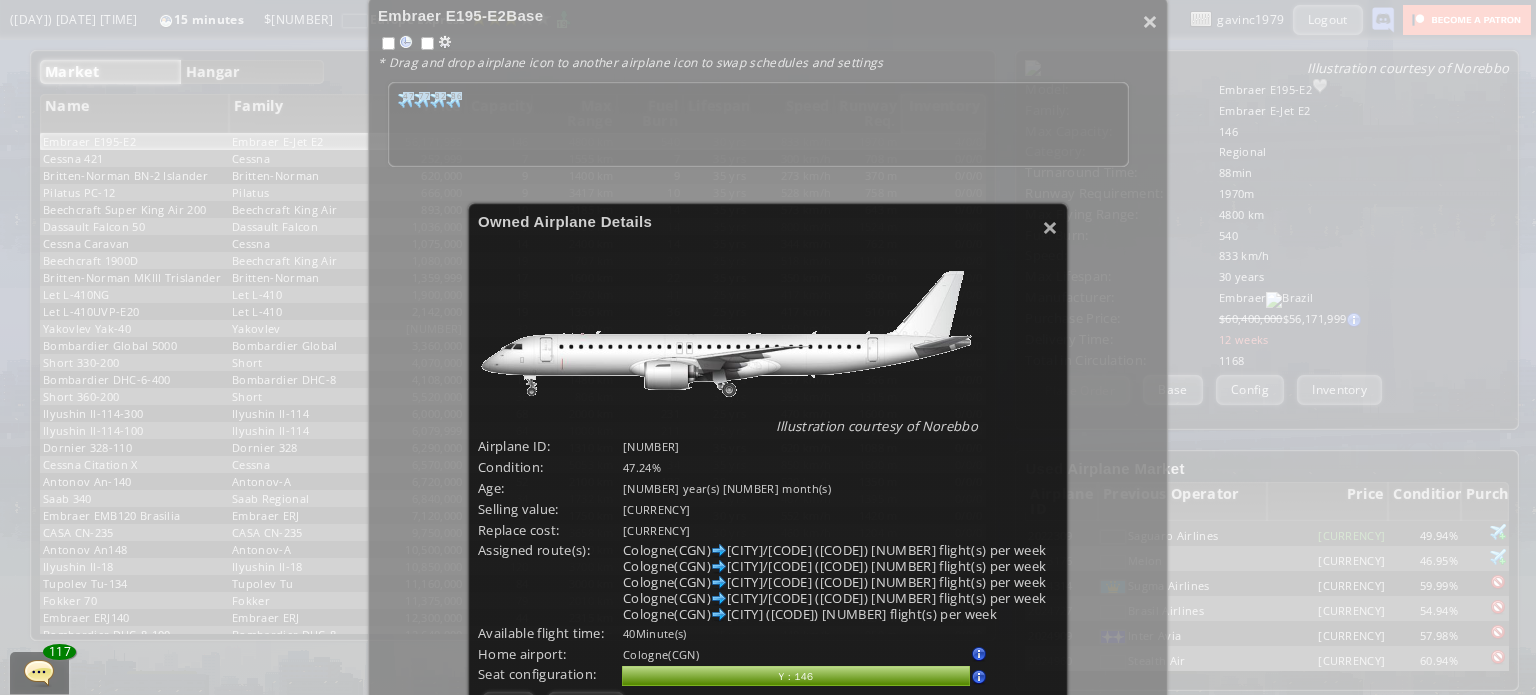 scroll, scrollTop: 0, scrollLeft: 0, axis: both 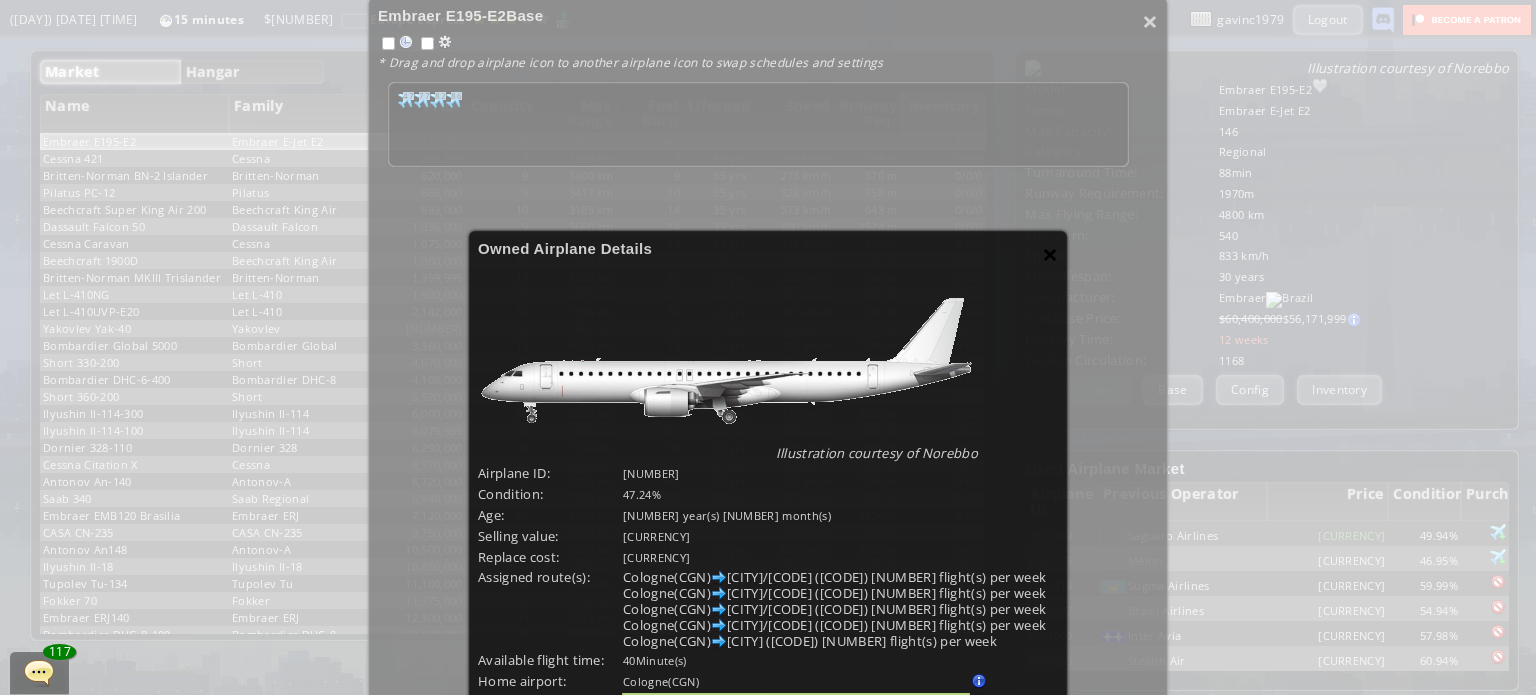 click on "×" at bounding box center [1050, 254] 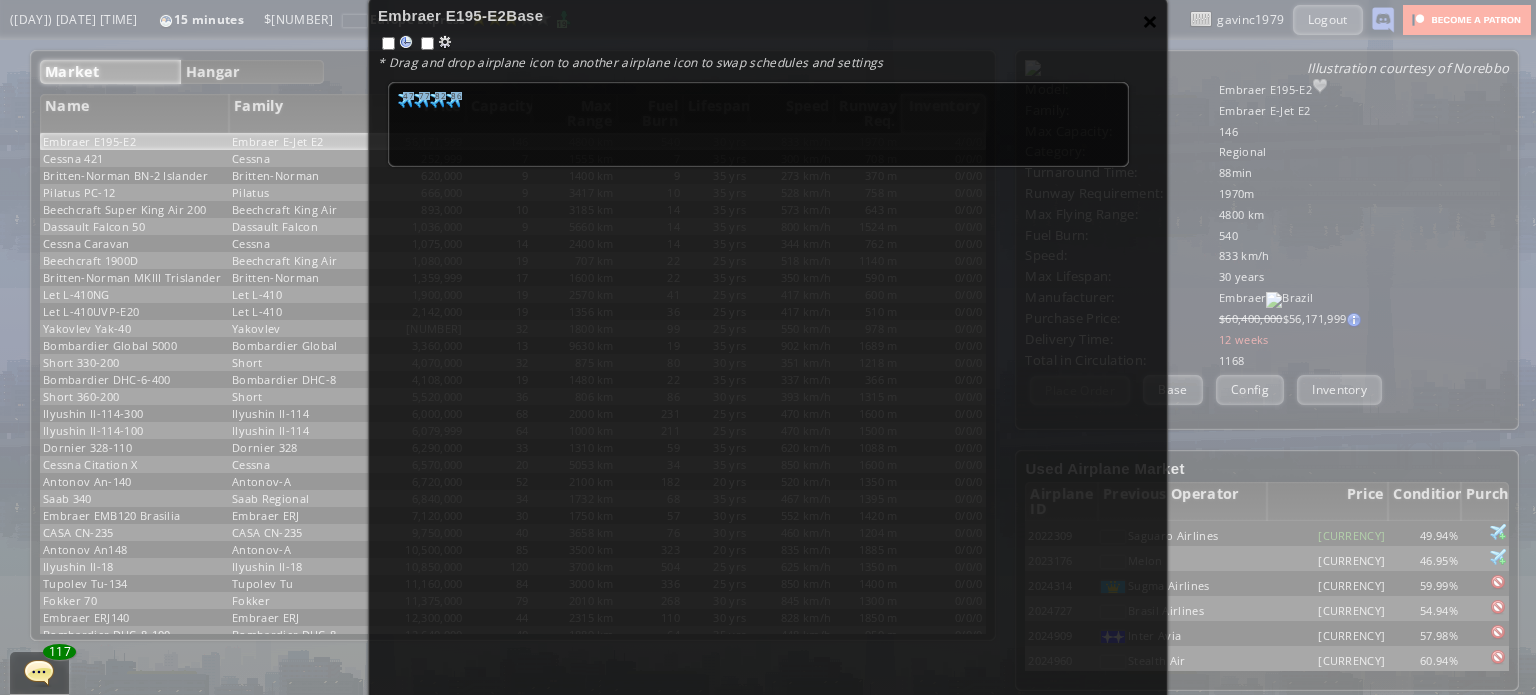 click on "×" at bounding box center [1150, 21] 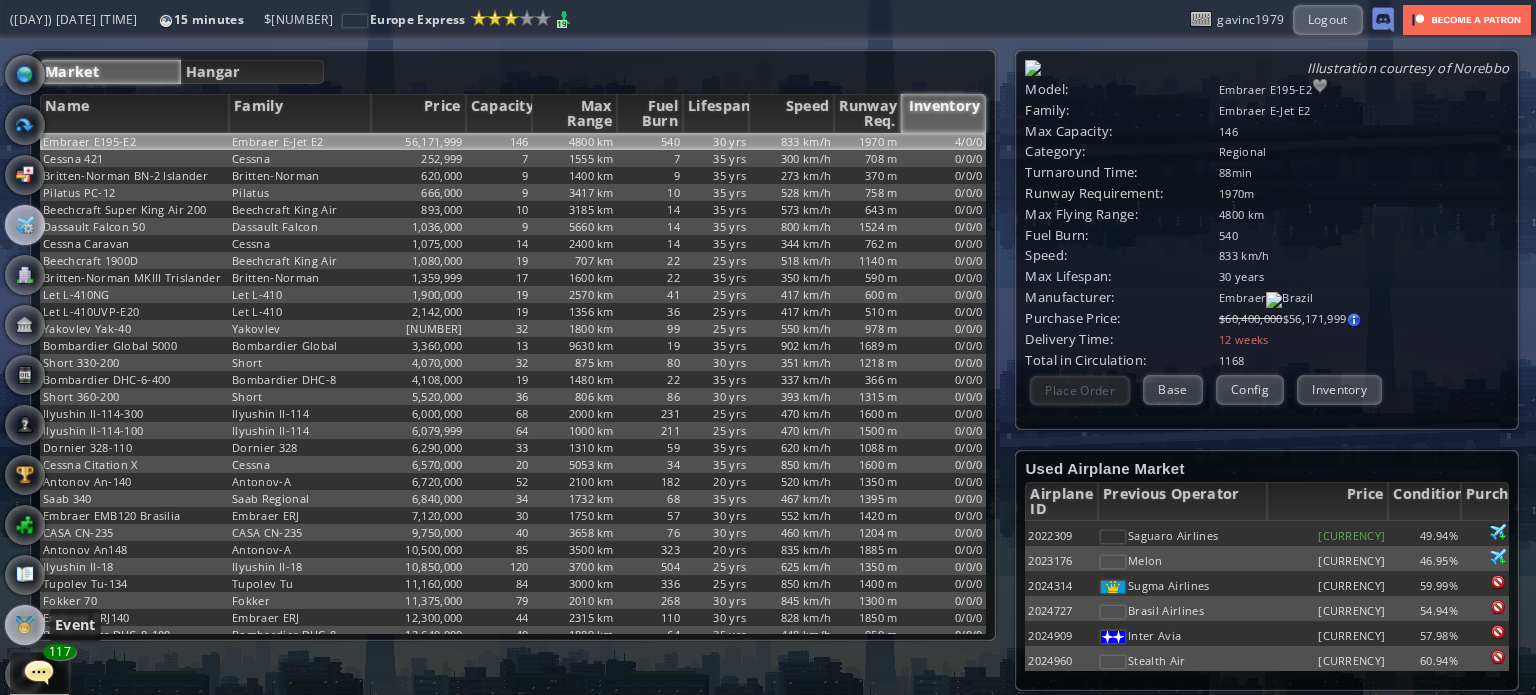 click at bounding box center [25, 625] 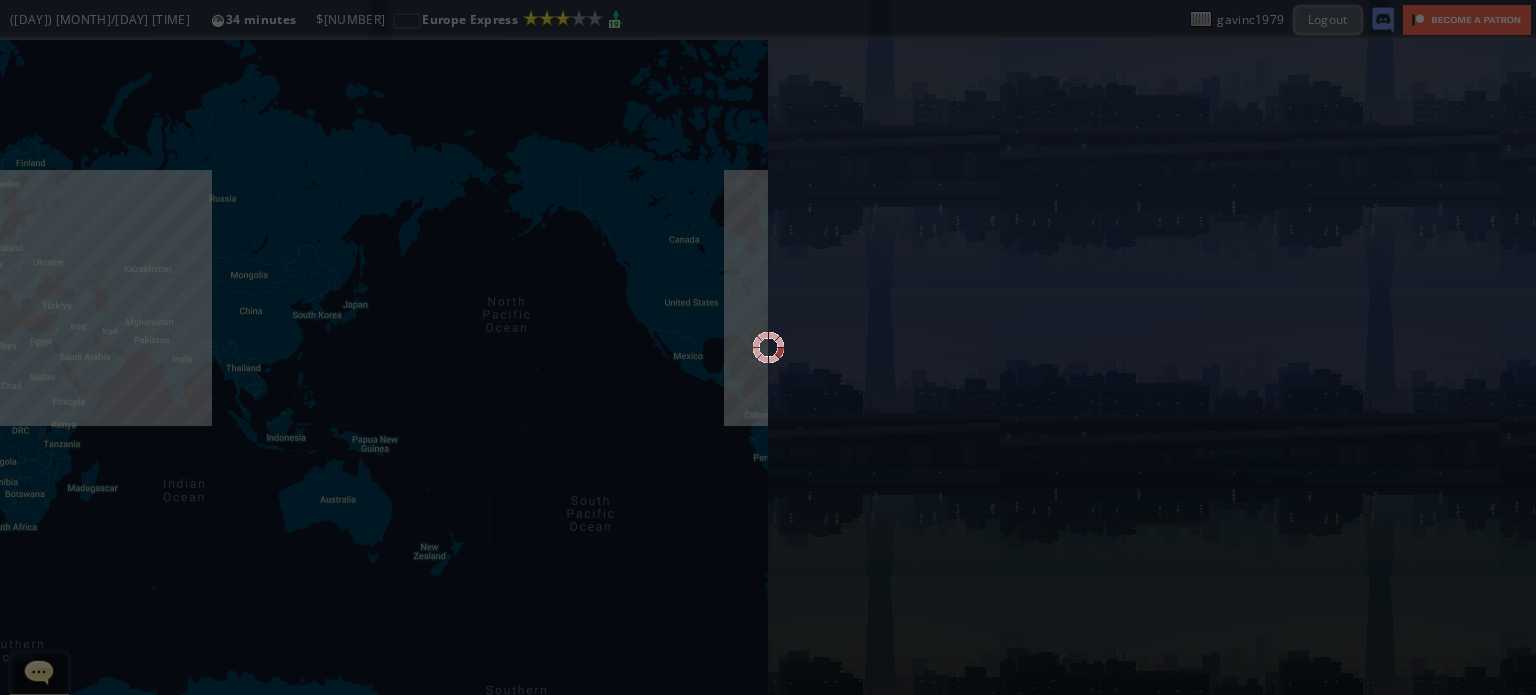 scroll, scrollTop: 0, scrollLeft: 0, axis: both 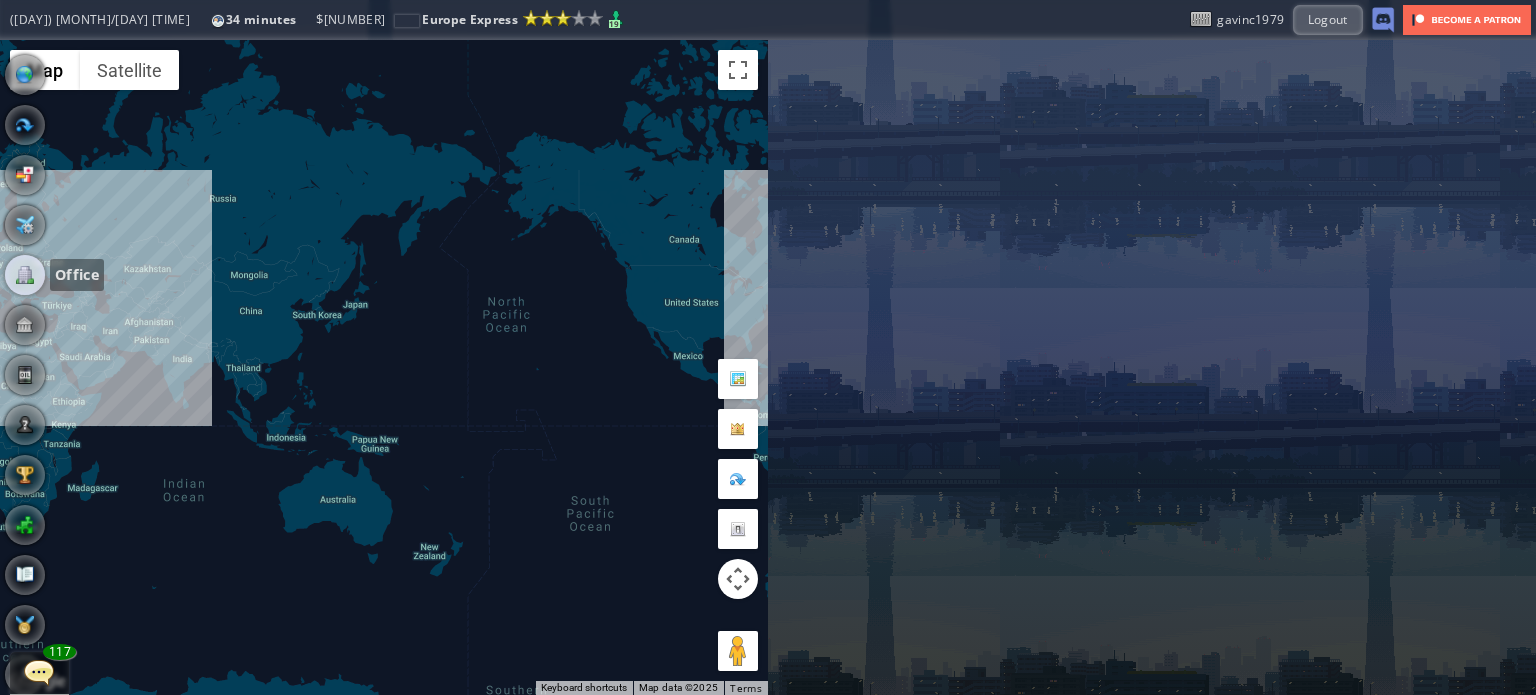 click at bounding box center [25, 275] 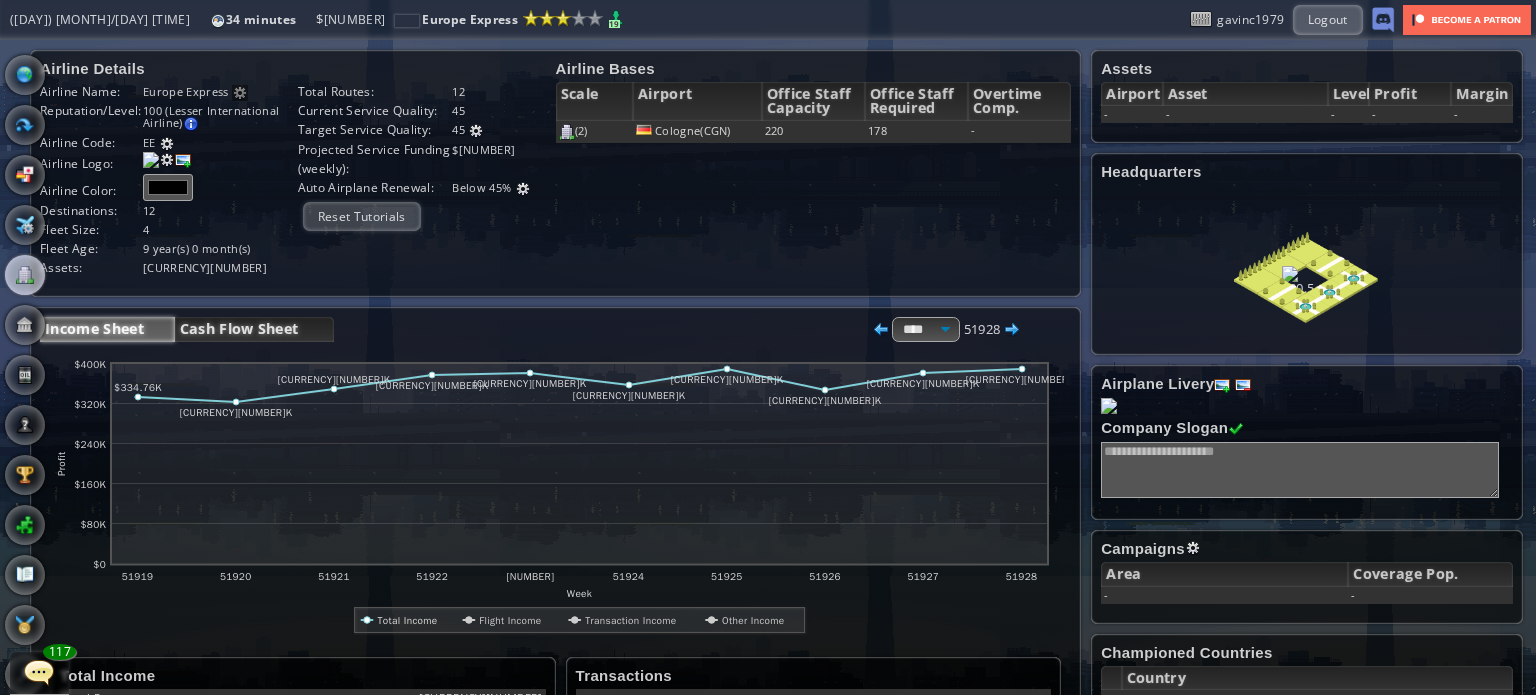 click on "Cash Flow Sheet" at bounding box center [254, 329] 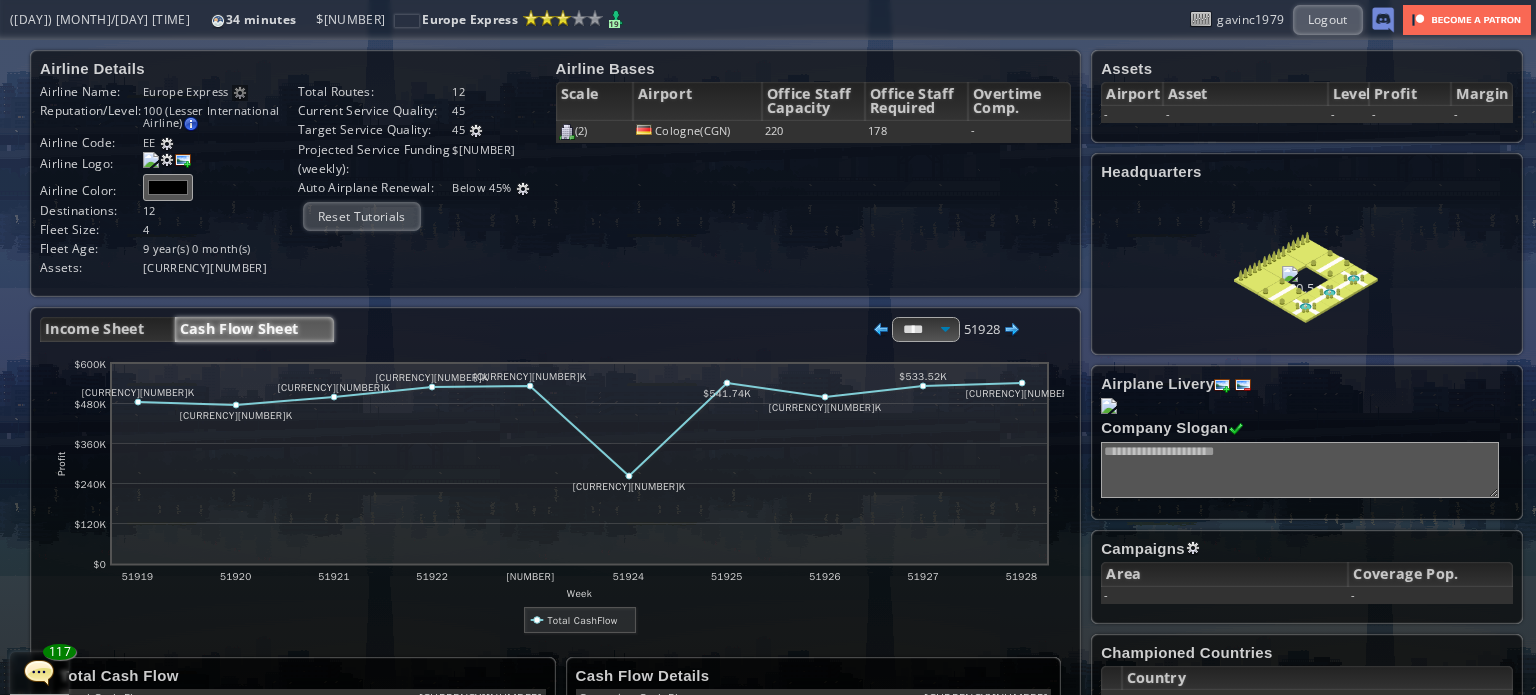 click at bounding box center [579, 464] 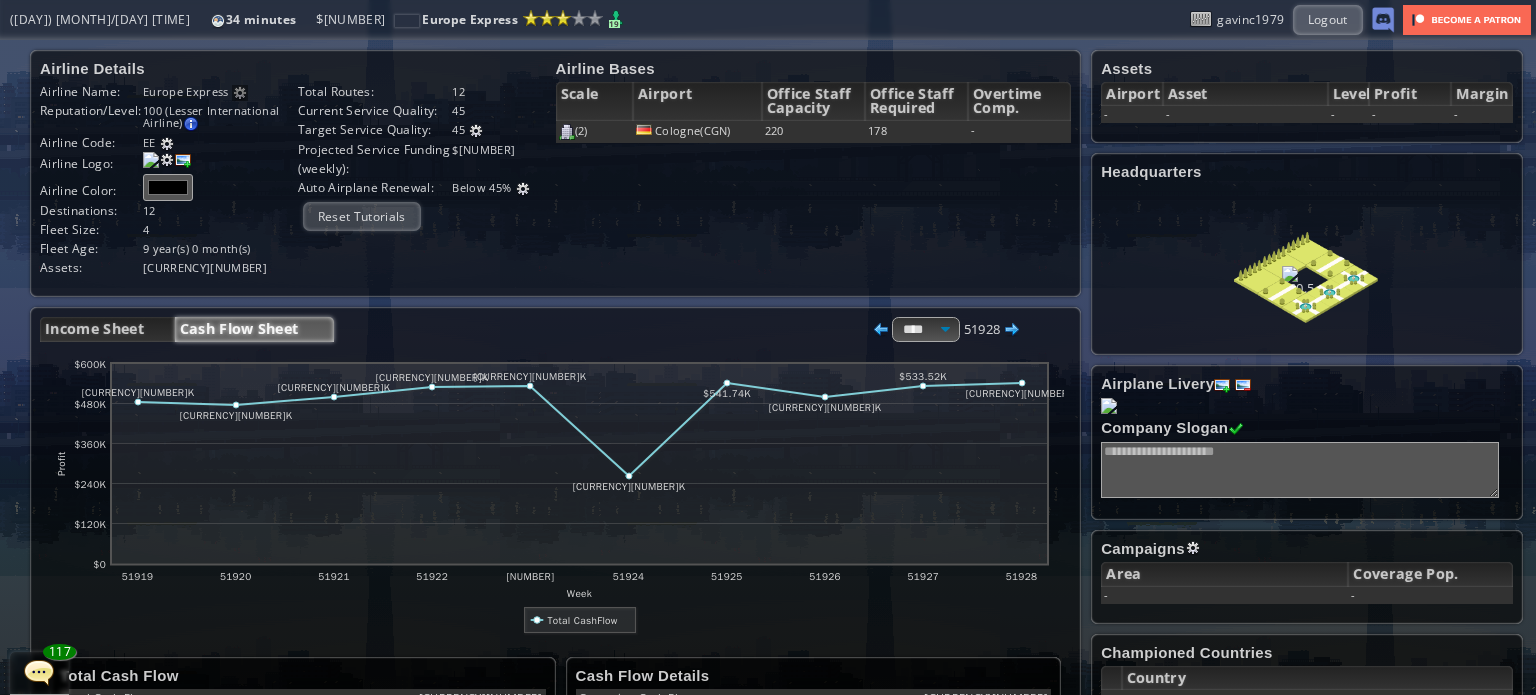 click on "Income Sheet
Cash Flow Sheet
****
*****
****
[NUMBER]" at bounding box center (530, 329) 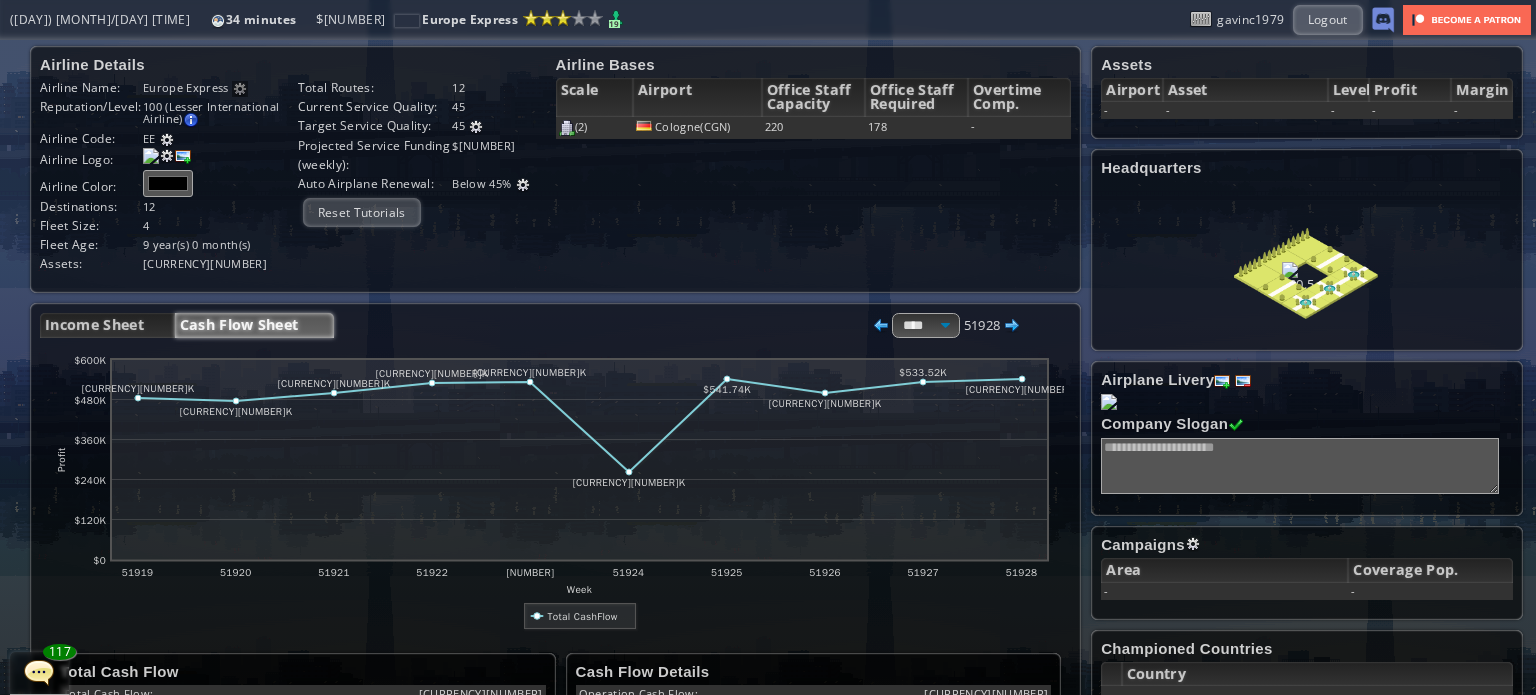 scroll, scrollTop: 0, scrollLeft: 0, axis: both 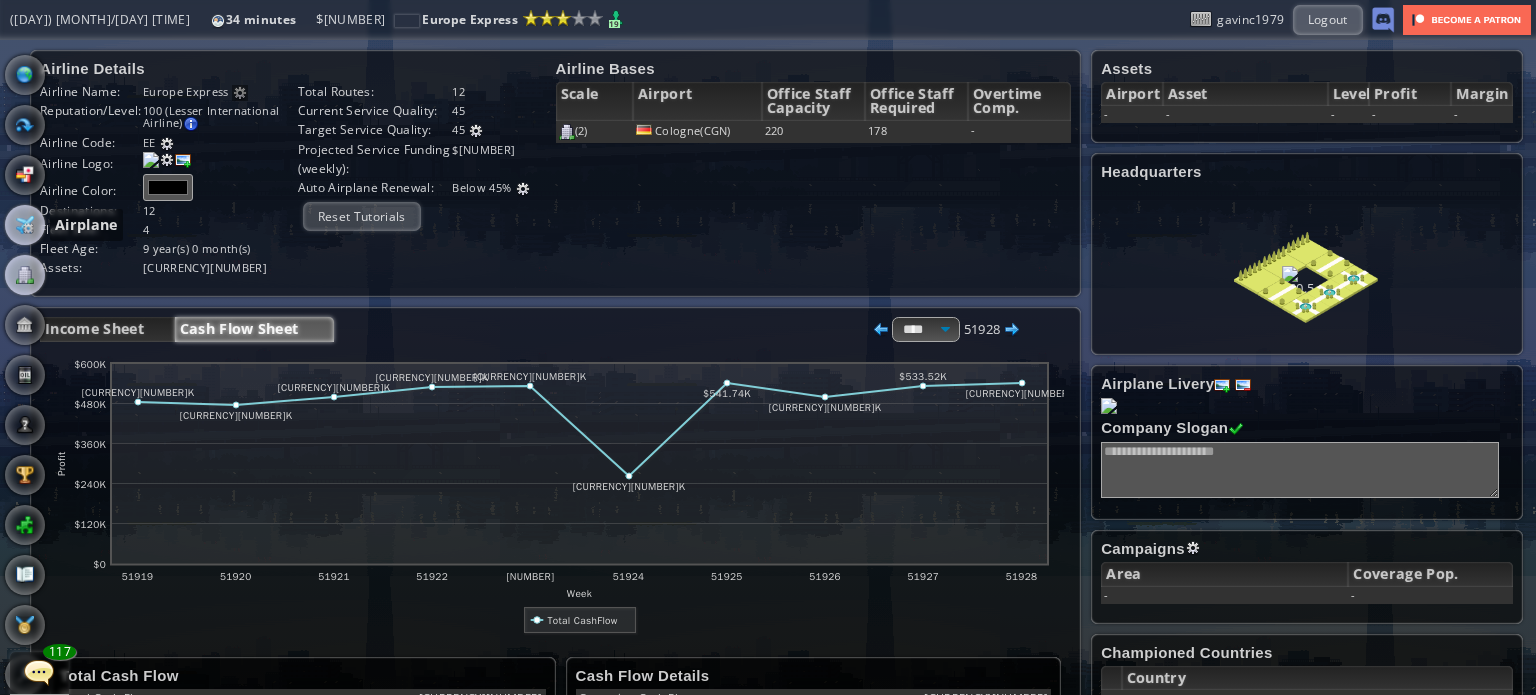click at bounding box center (25, 225) 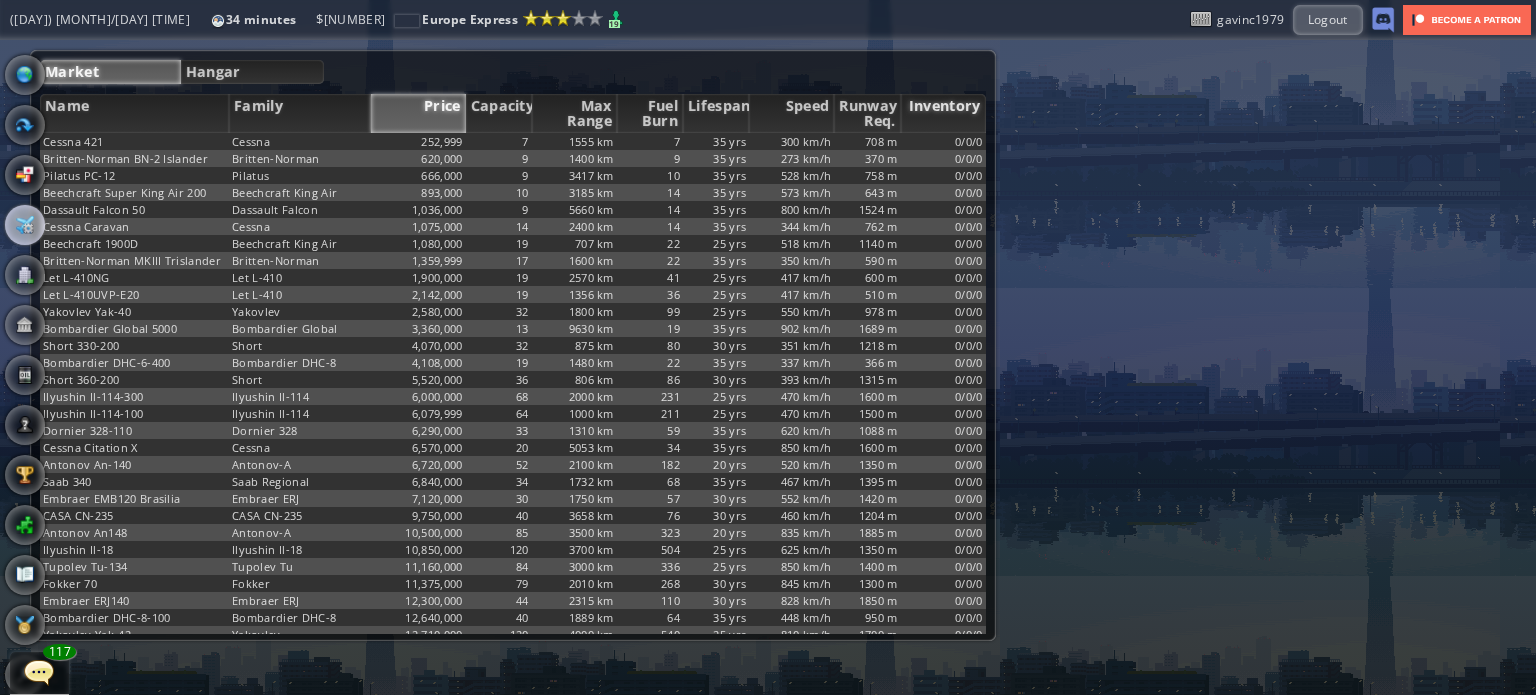 click on "Inventory" at bounding box center [943, 113] 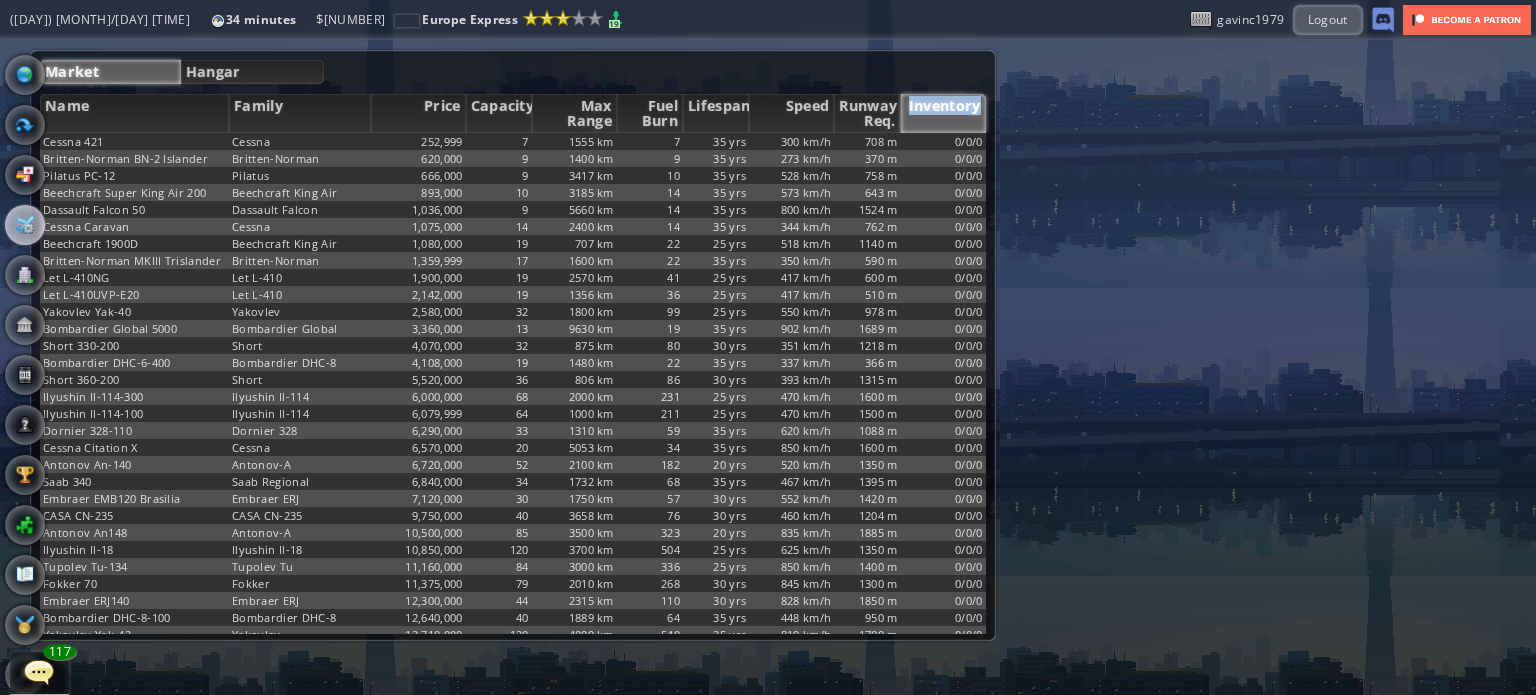click on "Inventory" at bounding box center (943, 113) 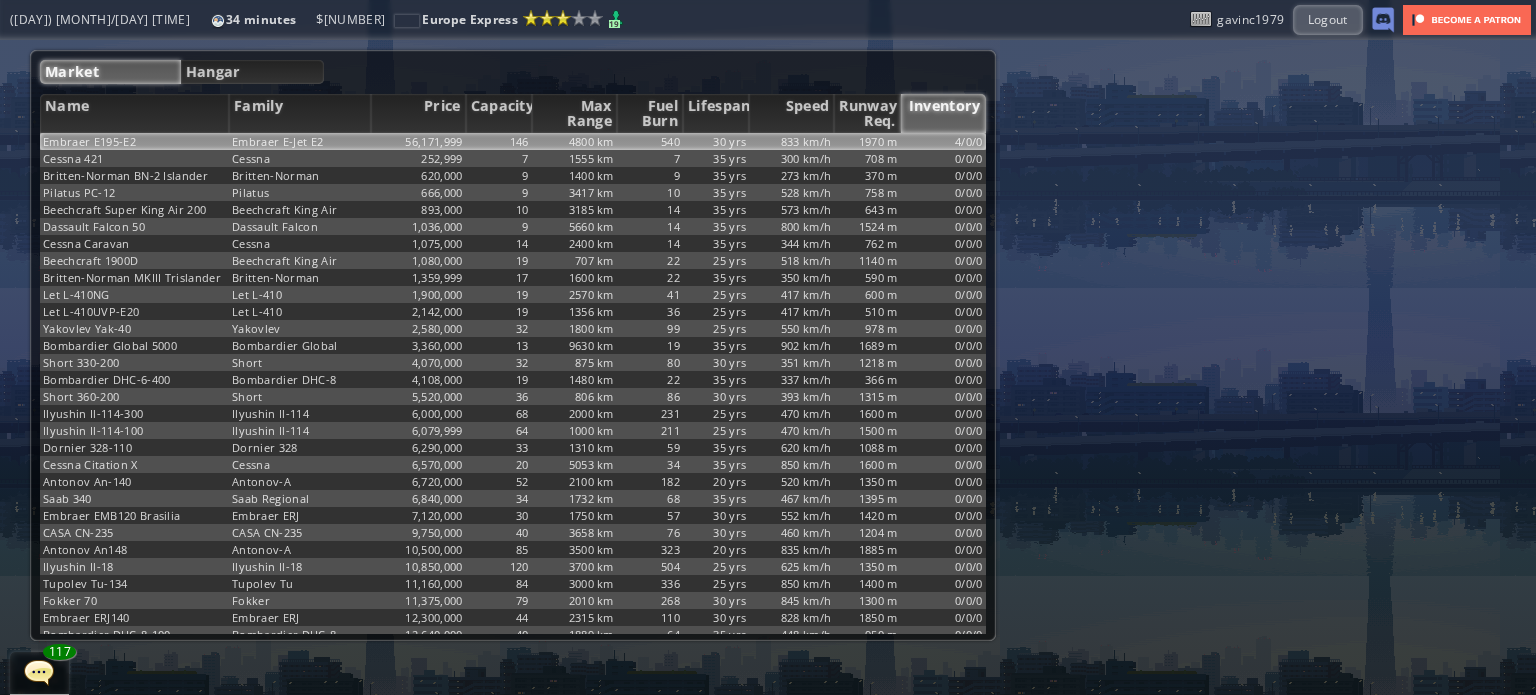 click on "4/0/0" at bounding box center [943, 141] 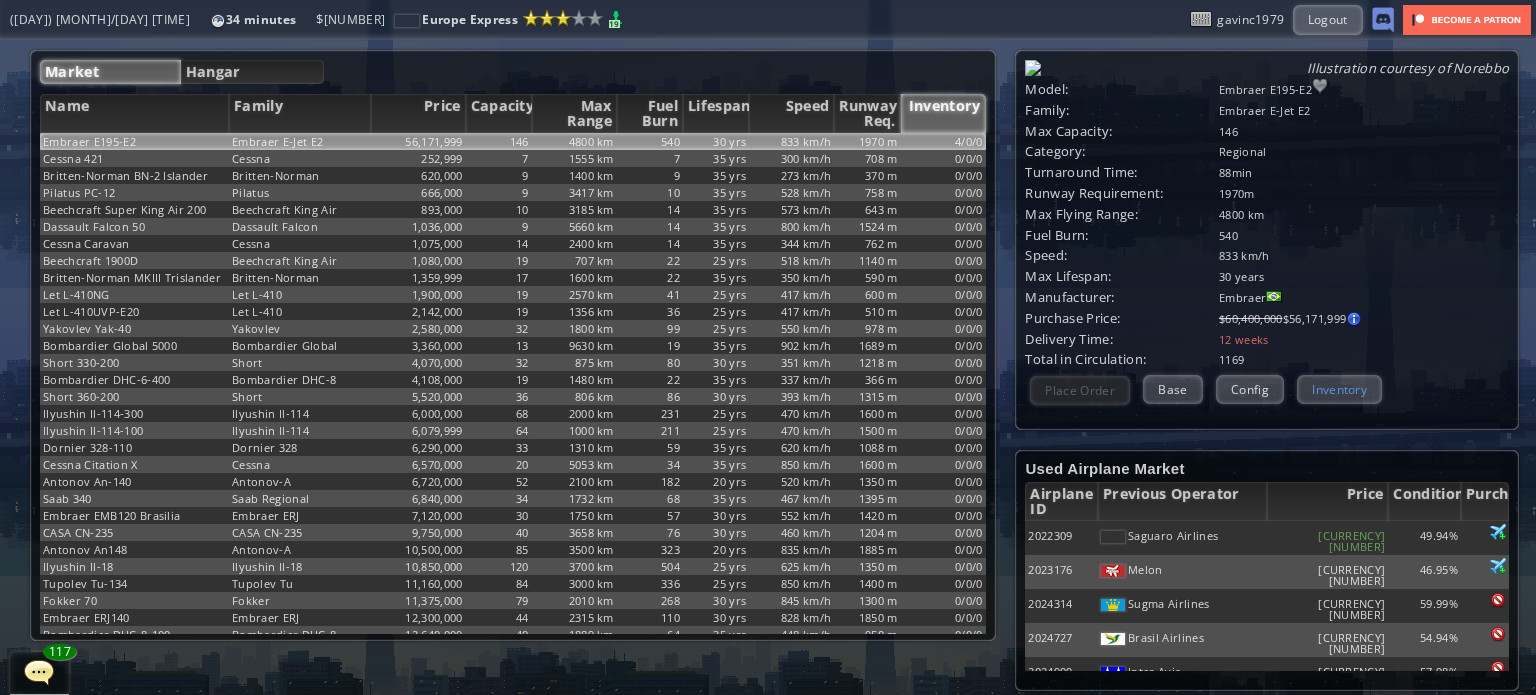 click on "Inventory" at bounding box center [1339, 389] 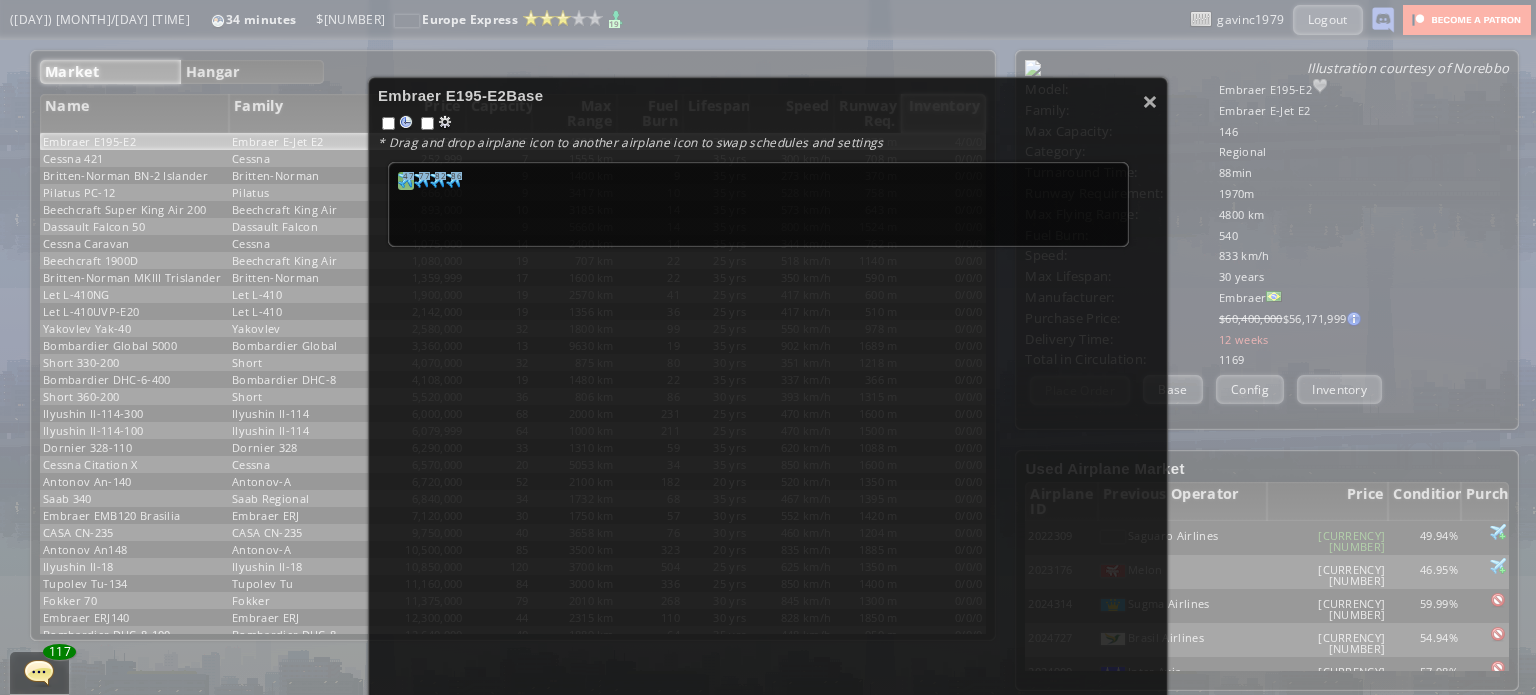click at bounding box center [406, 180] 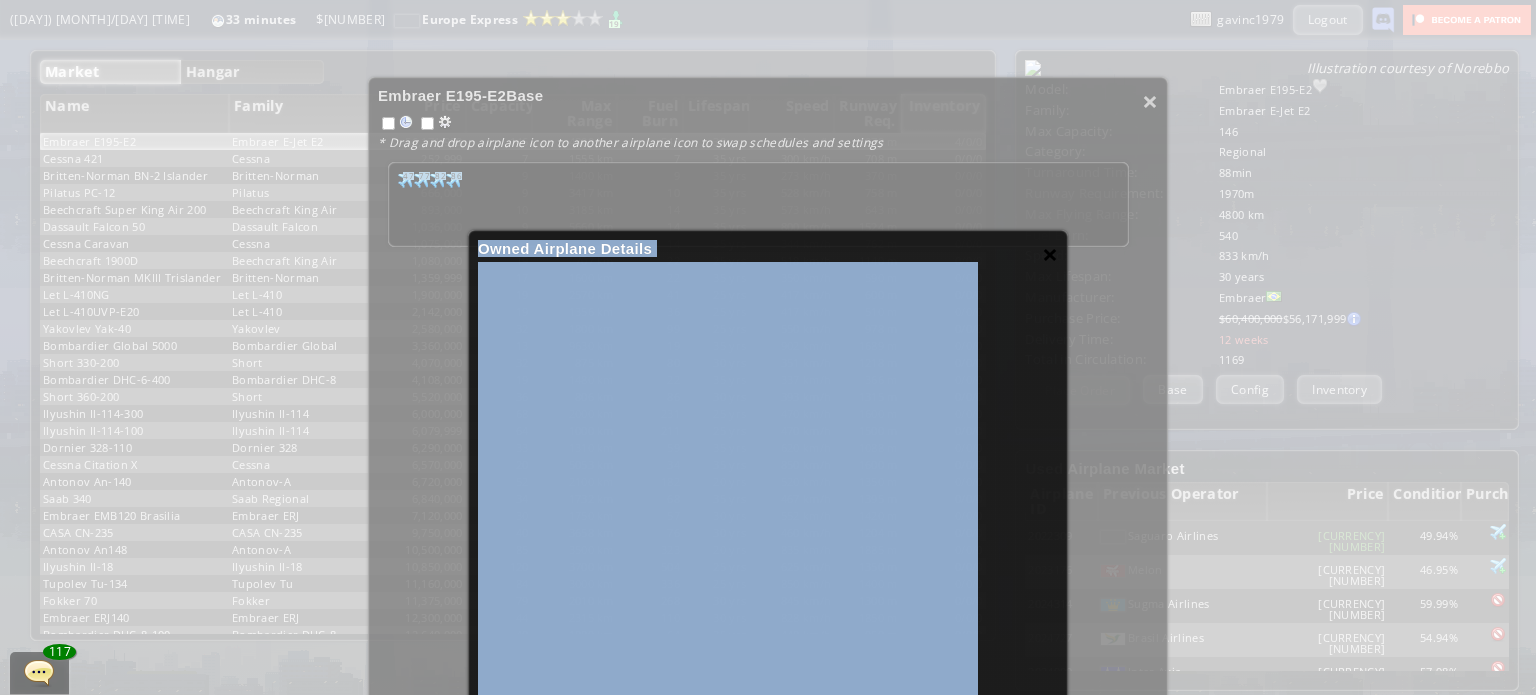 click on "×
Owned Airplane Details
Illustration courtesy of Norebbo
Airplane ID:
[NUMBER]
Condition:
[PERCENTAGE]%
Age:
[AGE] year(s) [AGE] month(s)
Deliver in:
Selling value:
[CURRENCY][NUMBER]
Replace cost:
[CURRENCY][NUMBER]
Assigned route(s):
[CITY] Tours/Val de Loire (Loire Valley) 5 flight(s) per week [CITY] [CITY] 5 flight(s) per week [CITY] [CITY] 3 flight(s) per week [CITY] [CITY] 1 flight(s) per week [CITY] [CITY] 3 flight(s) per week
Available flight time:
[NUMBER] Minute(s)
Home airport:
[CITY]
Change home airport
Cannot change home airport with active route(s)" at bounding box center [768, 651] 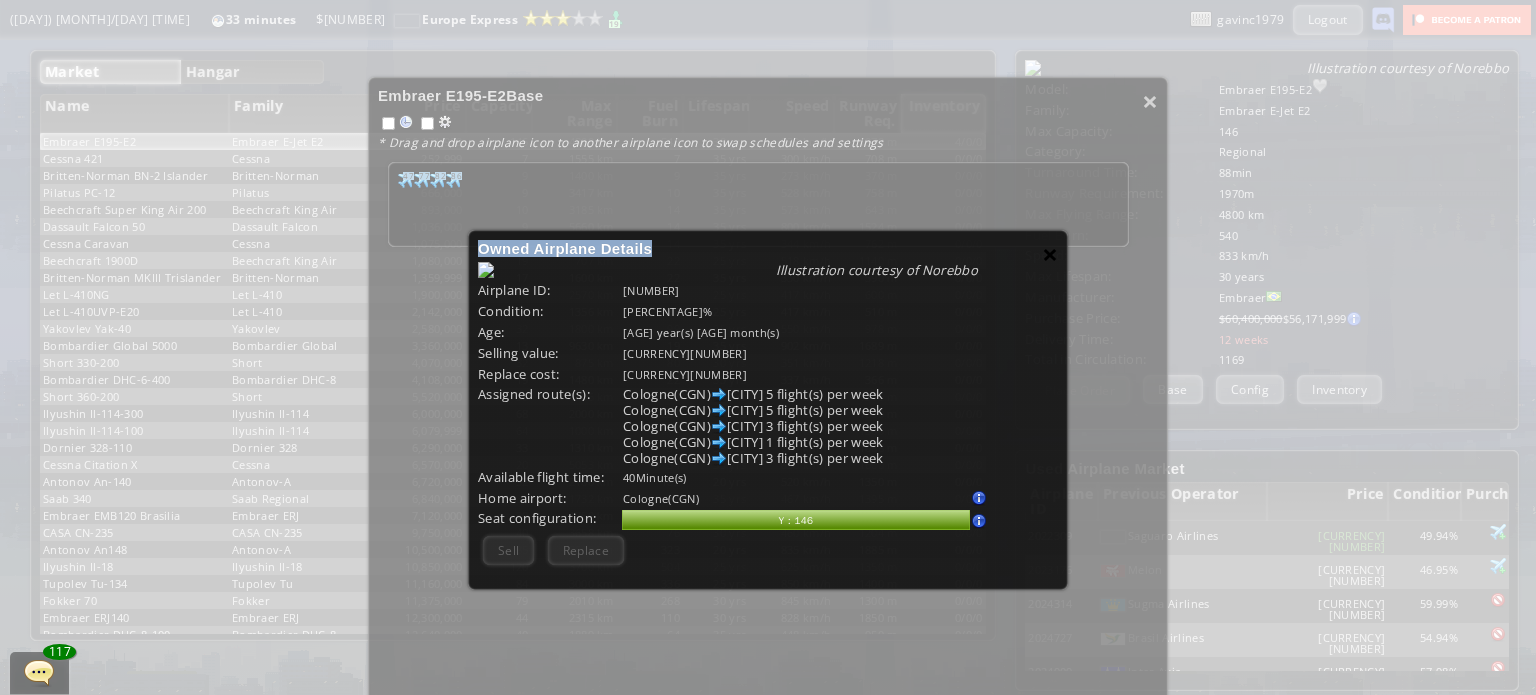 click on "×" at bounding box center [1050, 254] 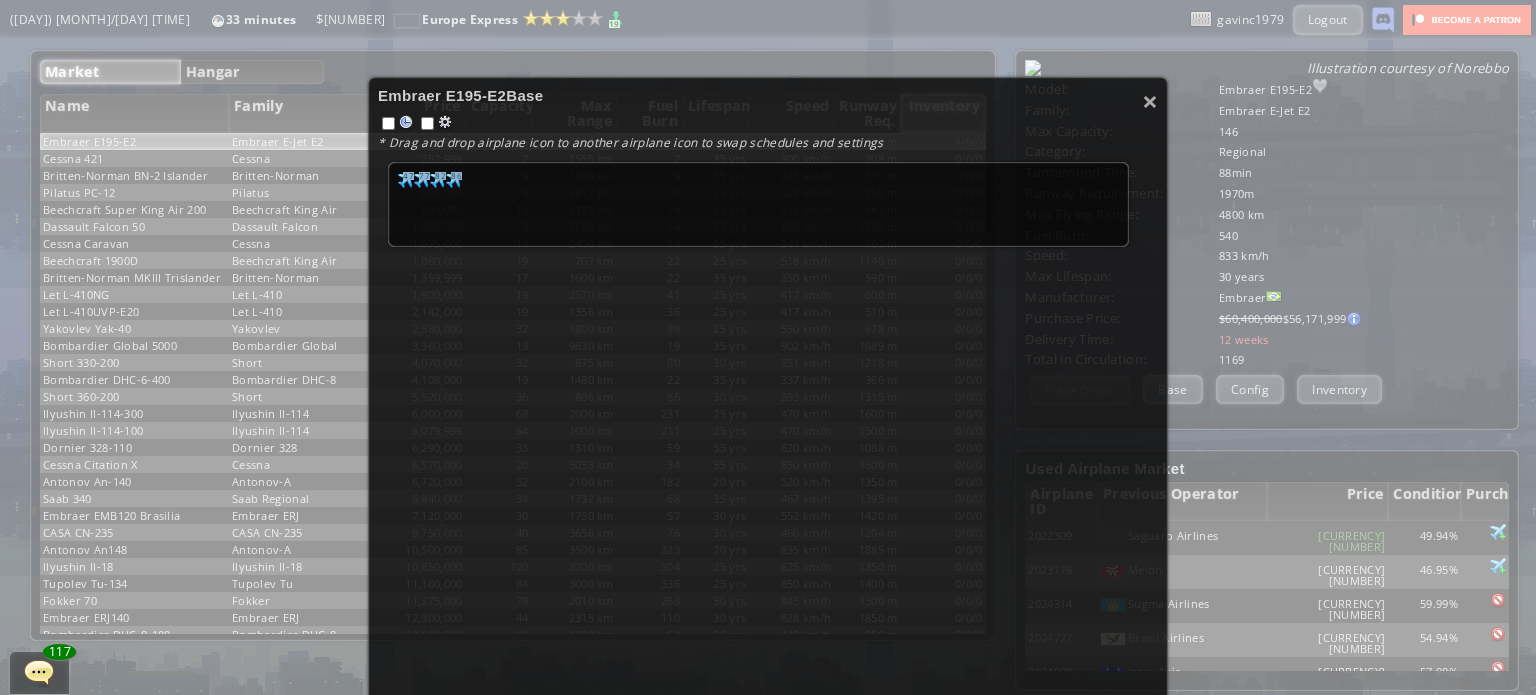 click on "×
[BRAND] [PRODUCT]
* Drag and drop airplane icon to another airplane icon to swap schedules and settings
[NUMBER] [NUMBER] [NUMBER] [NUMBER] [NUMBER] [NUMBER] [NUMBER] [NUMBER]" at bounding box center (768, 477) 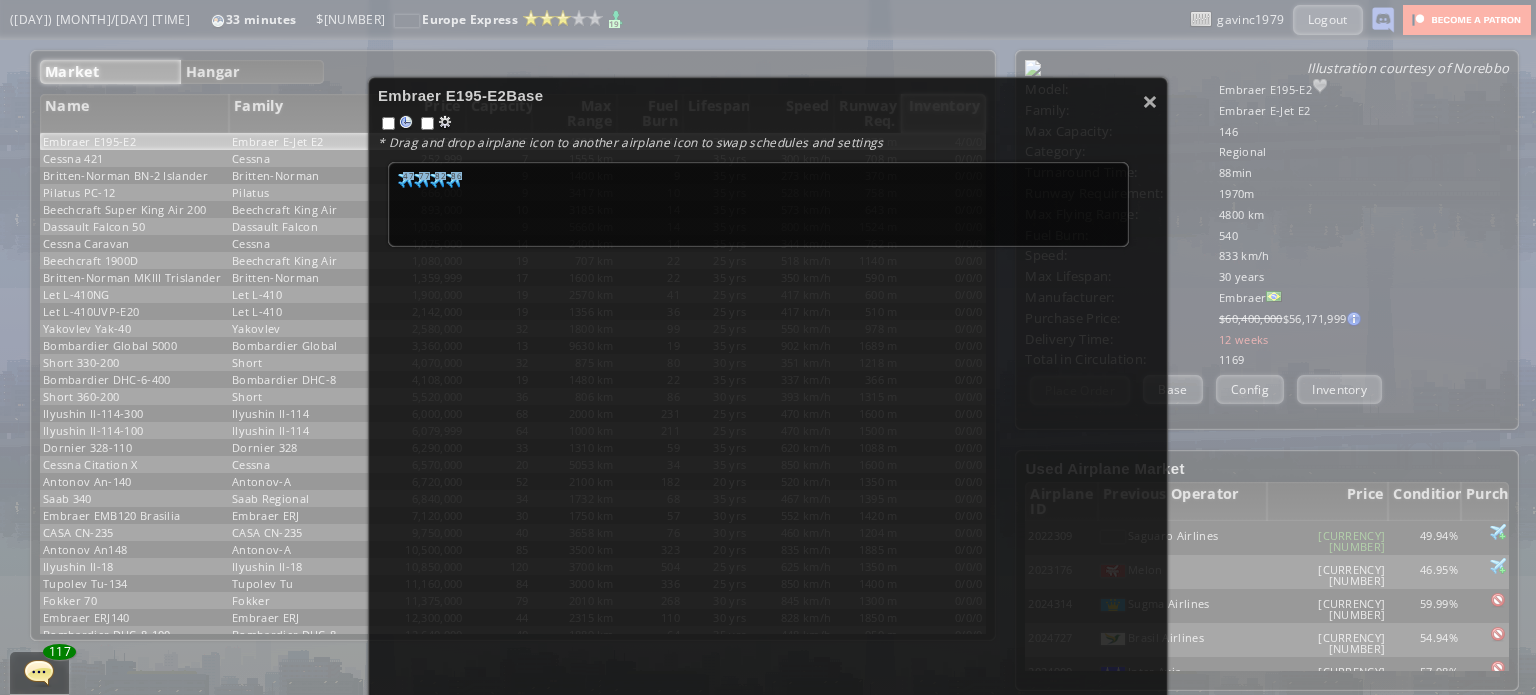 click on "×
[BRAND] [PRODUCT]
* Drag and drop airplane icon to another airplane icon to swap schedules and settings
[NUMBER] [NUMBER] [NUMBER] [NUMBER] [NUMBER] [NUMBER] [NUMBER] [NUMBER]" at bounding box center [768, 477] 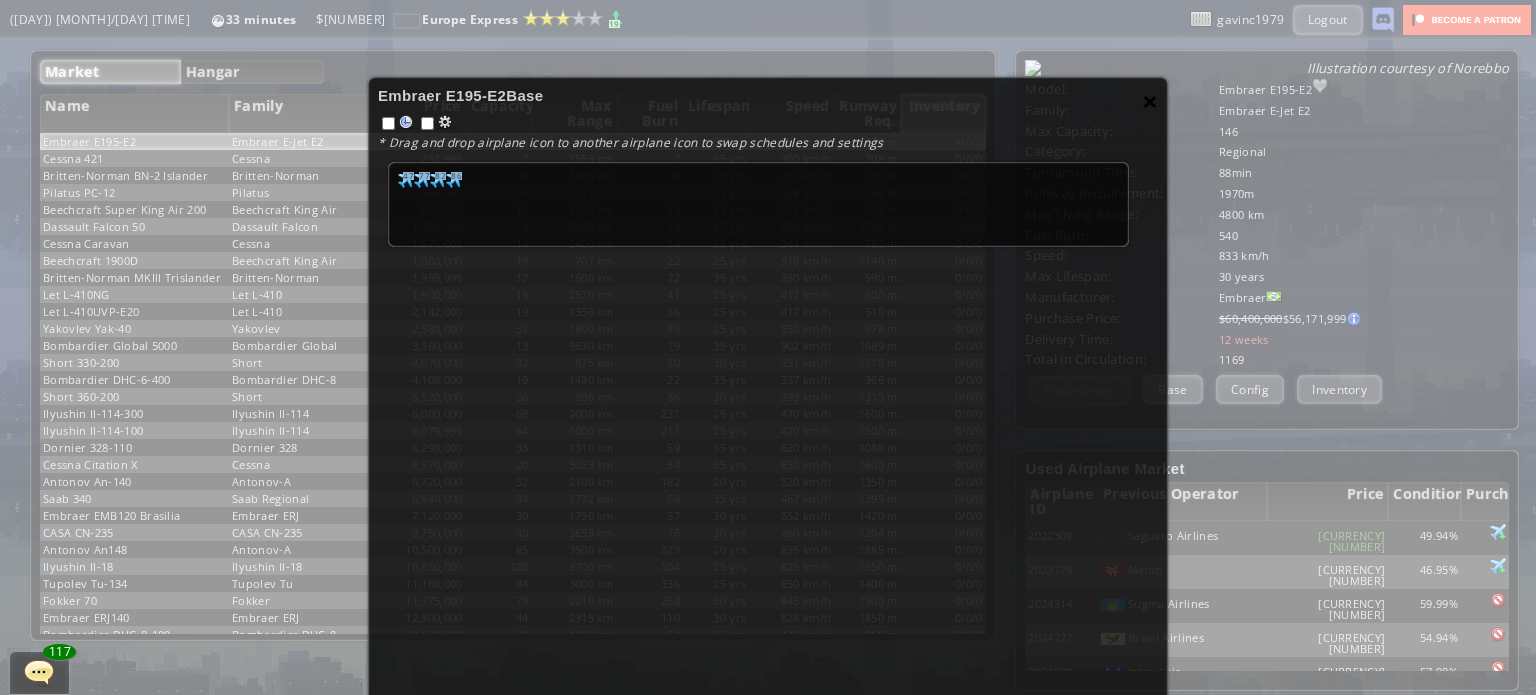 click on "×" at bounding box center [1150, 101] 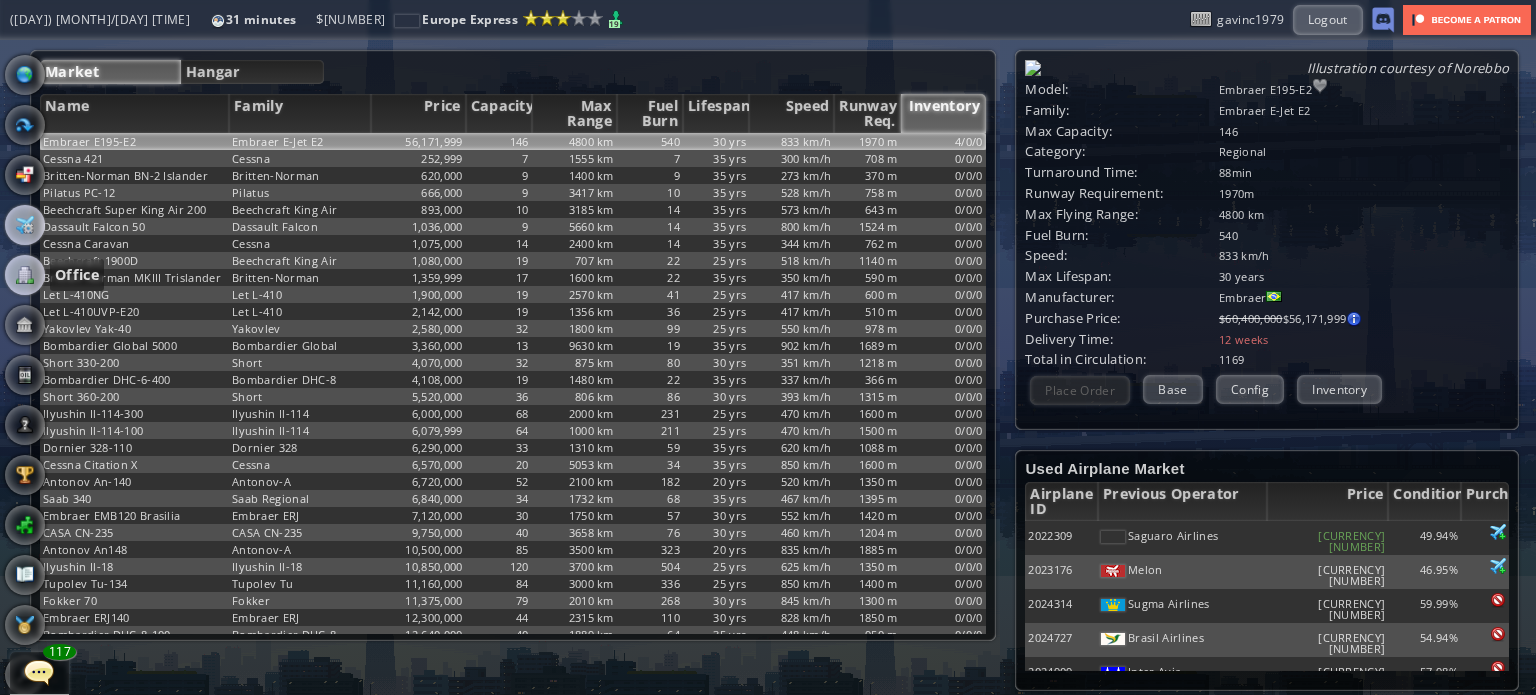 click at bounding box center (25, 275) 